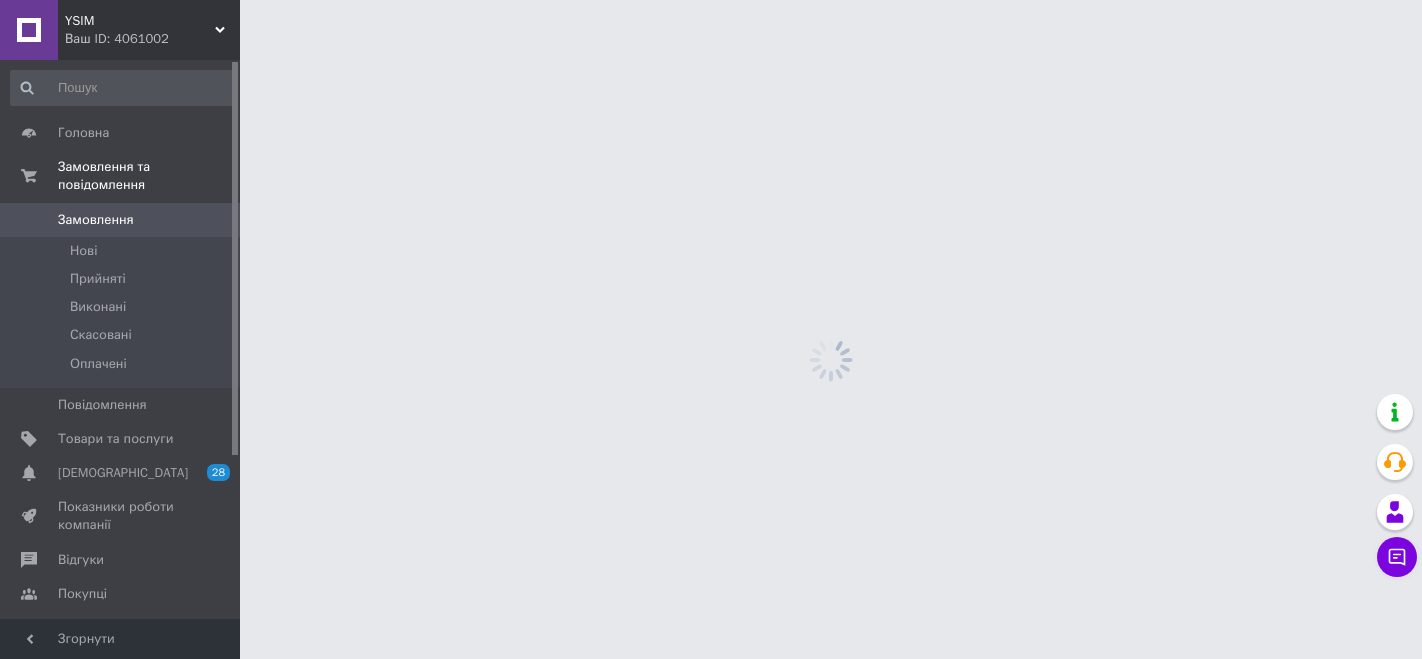scroll, scrollTop: 0, scrollLeft: 0, axis: both 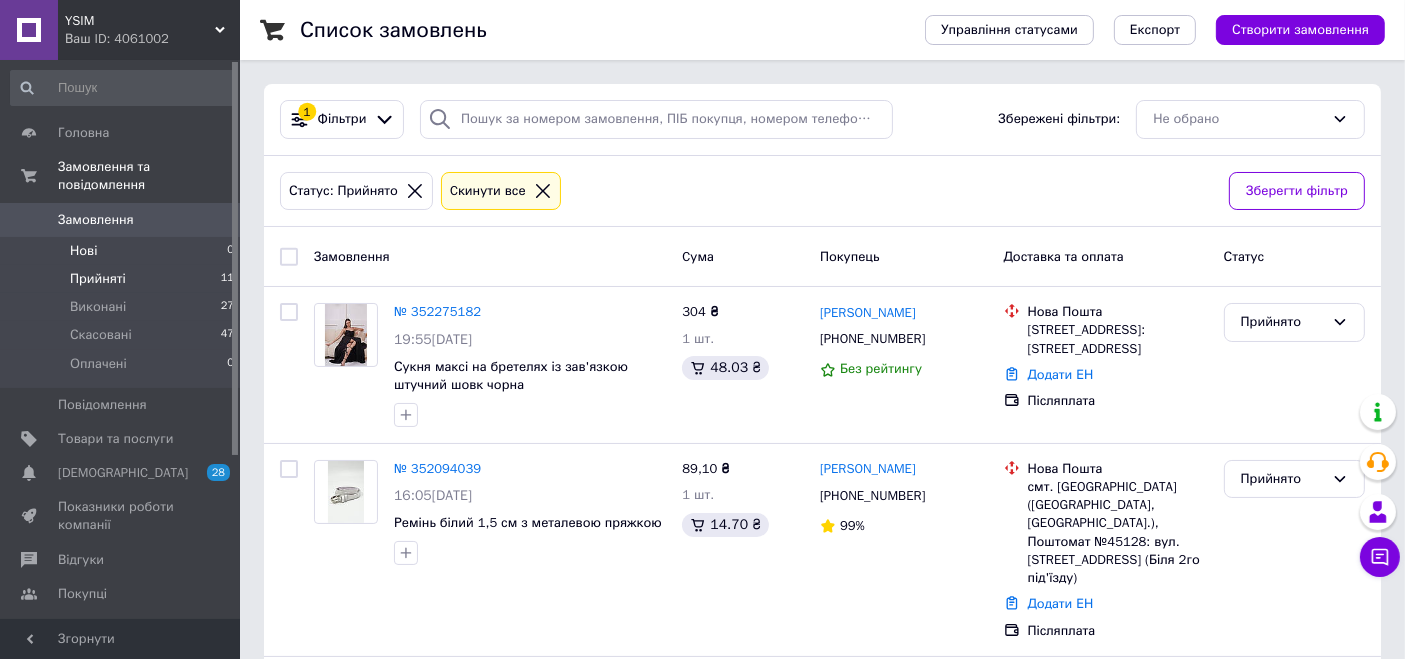 click on "Нові 0" at bounding box center (123, 251) 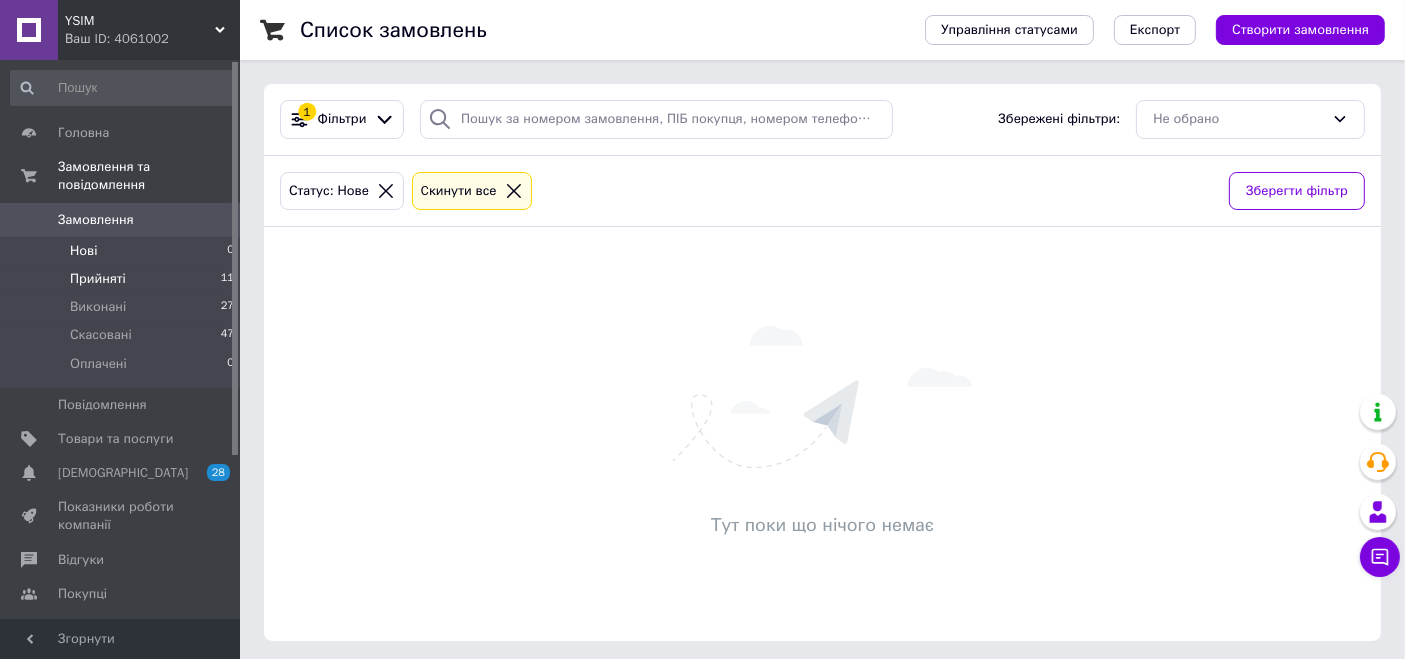click on "Прийняті" at bounding box center [98, 279] 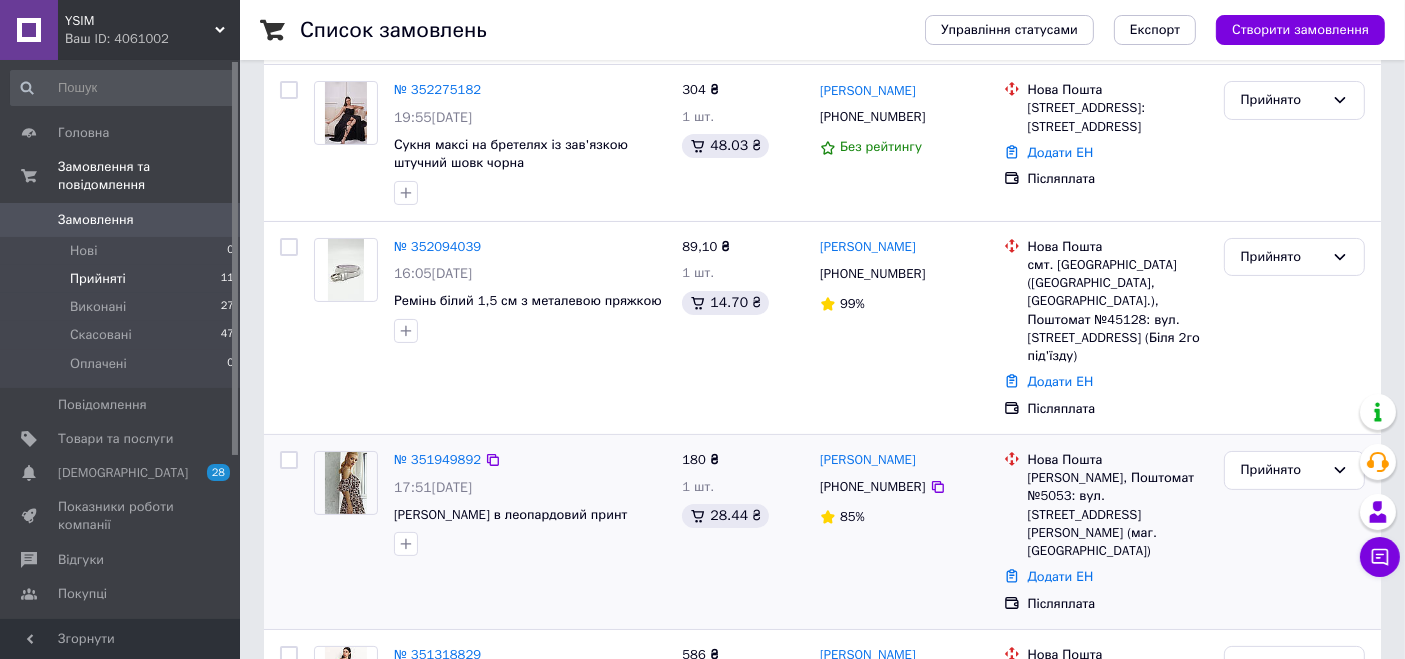 scroll, scrollTop: 333, scrollLeft: 0, axis: vertical 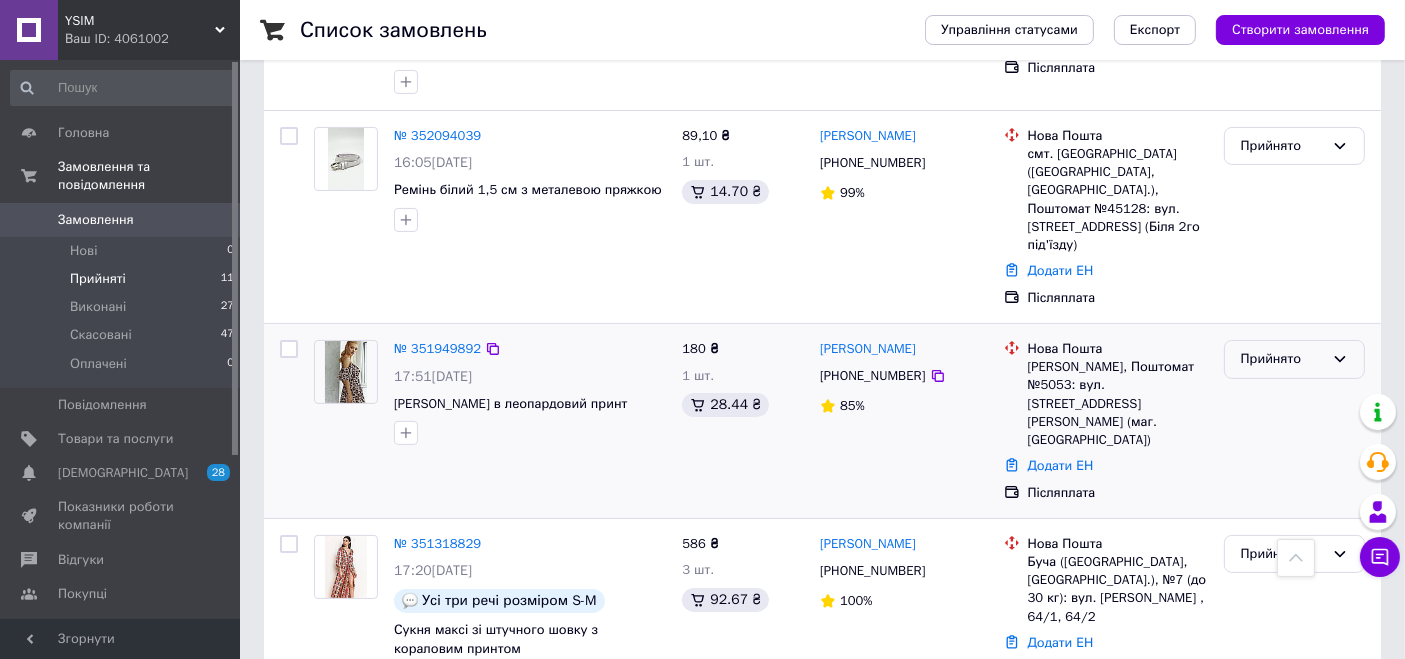 click on "Прийнято" at bounding box center (1294, 359) 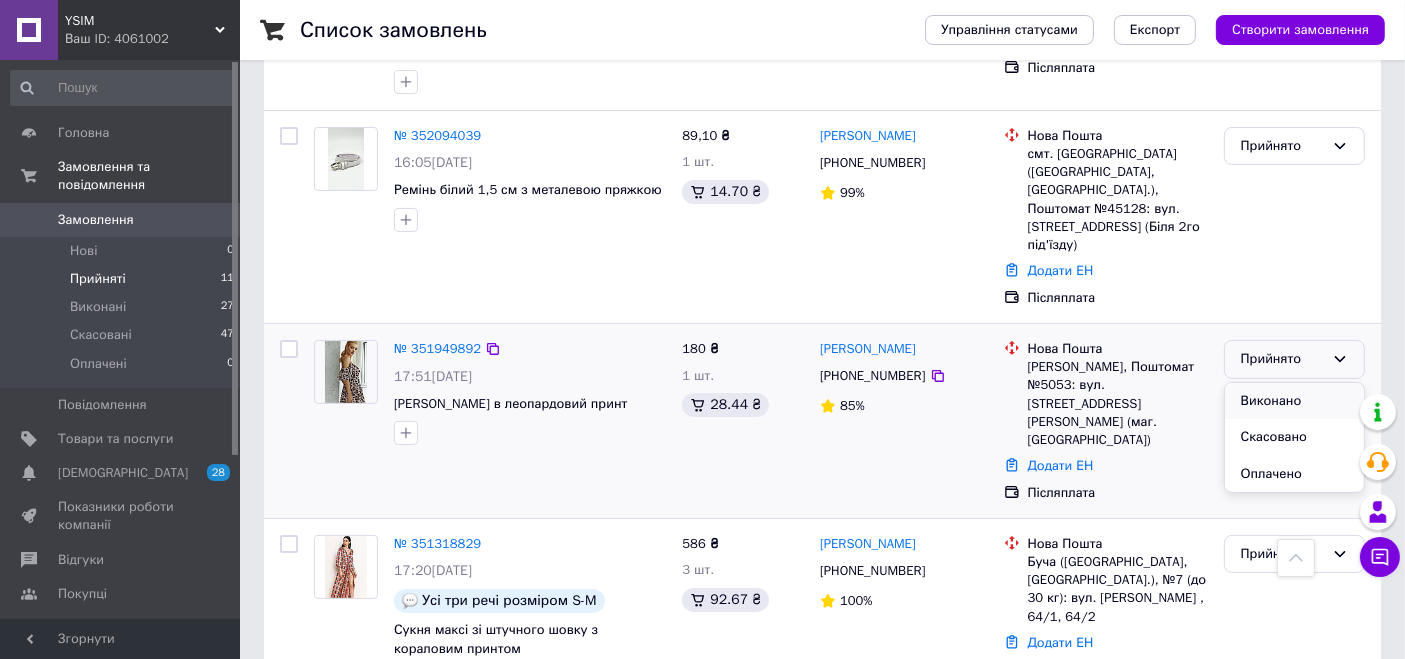 click on "Виконано" at bounding box center [1294, 401] 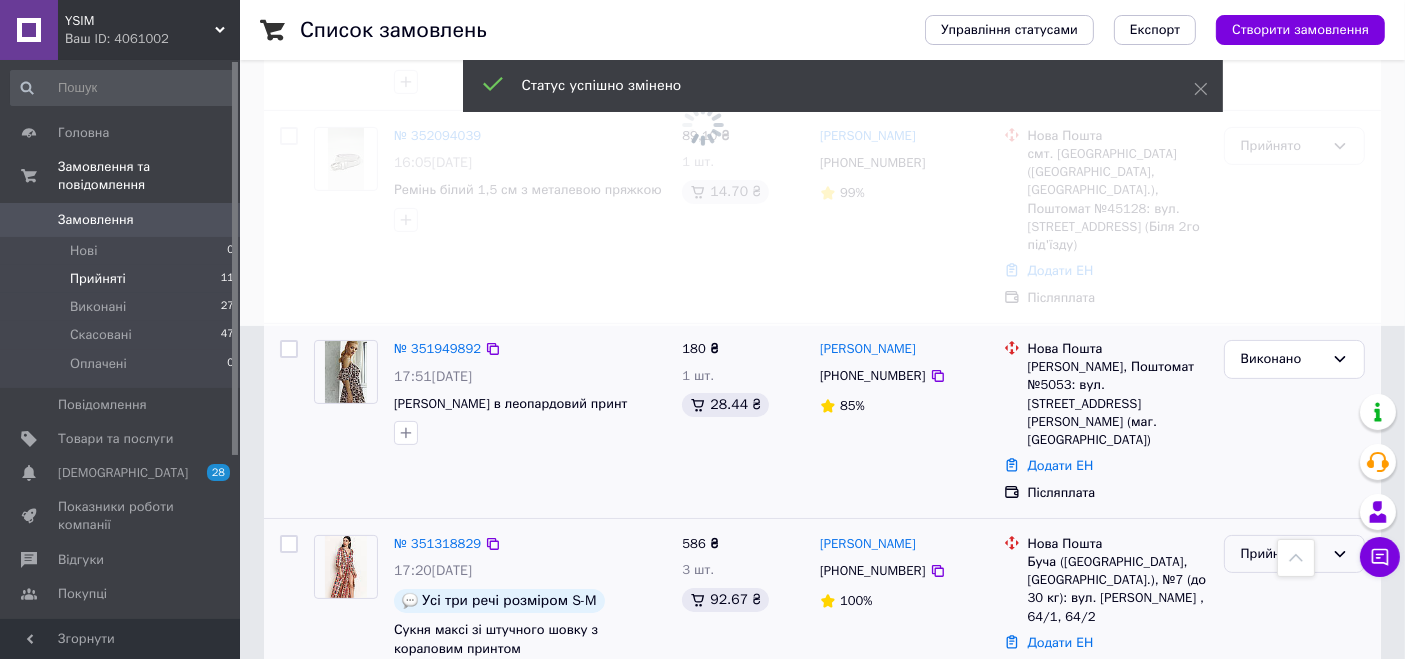click on "Прийнято" at bounding box center [1282, 554] 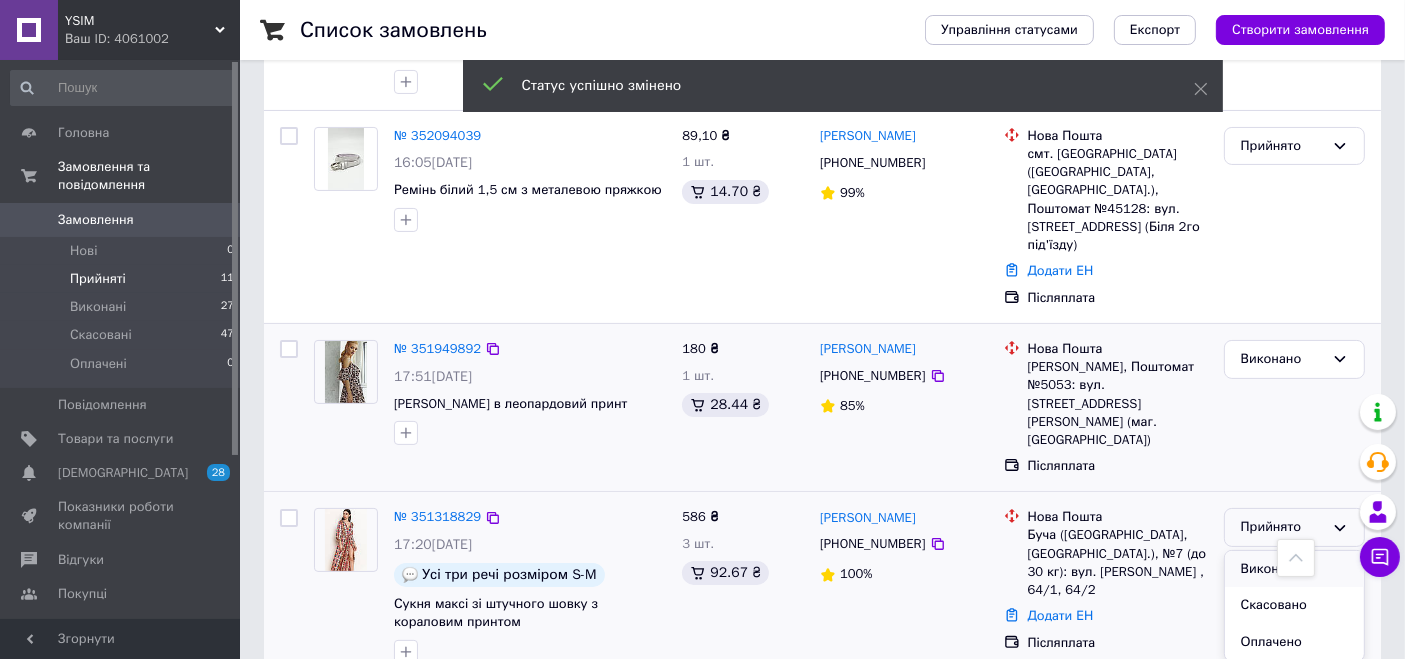 click on "Виконано" at bounding box center [1294, 569] 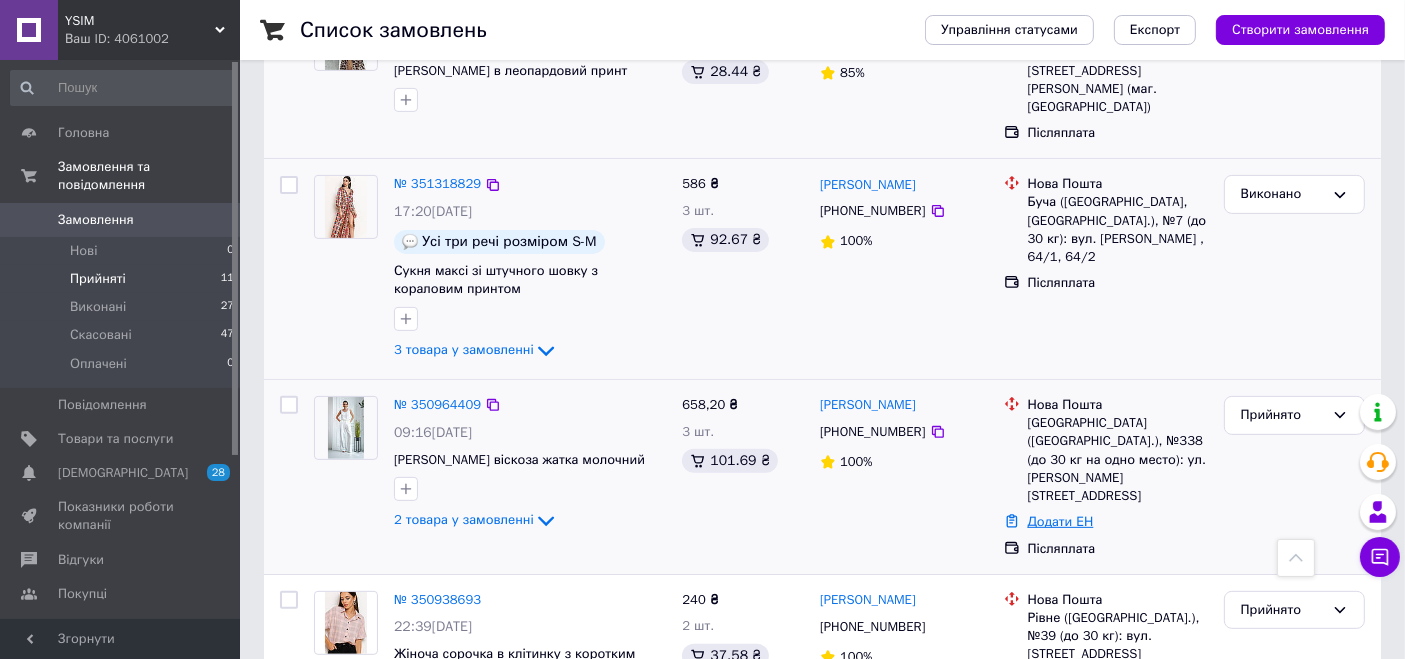 scroll, scrollTop: 888, scrollLeft: 0, axis: vertical 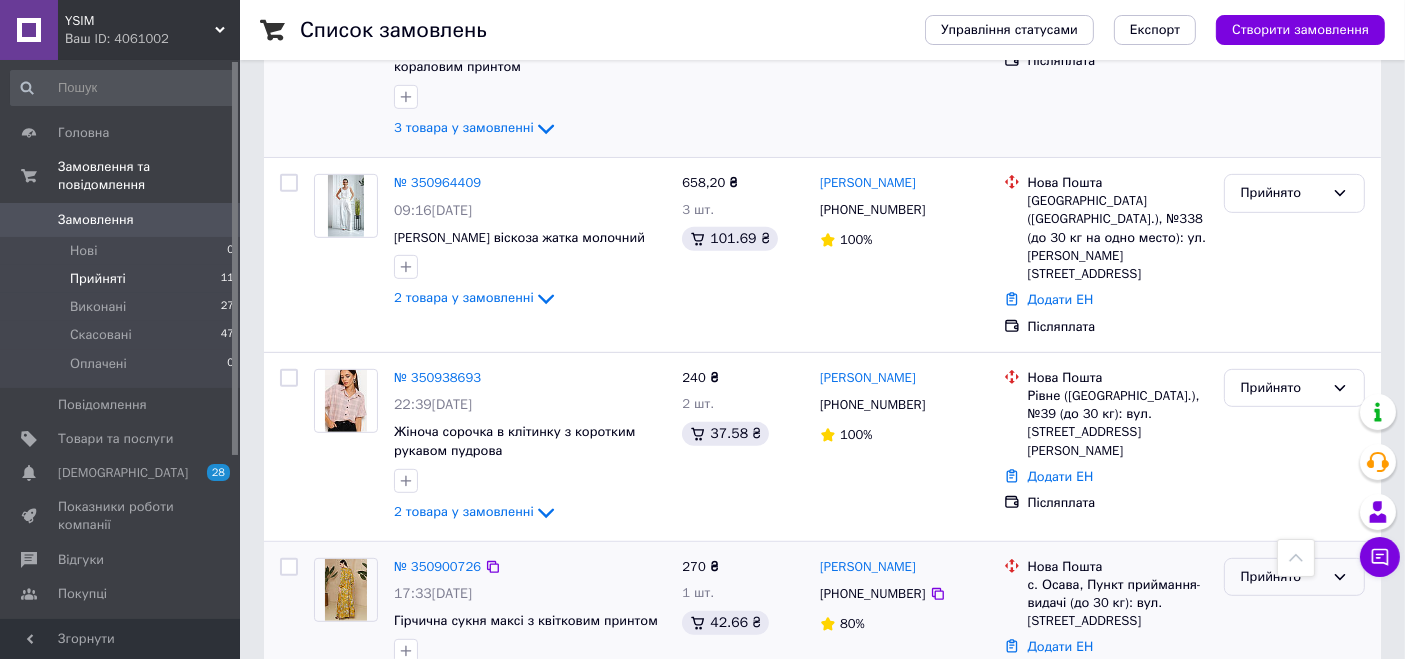click on "Прийнято" at bounding box center [1282, 577] 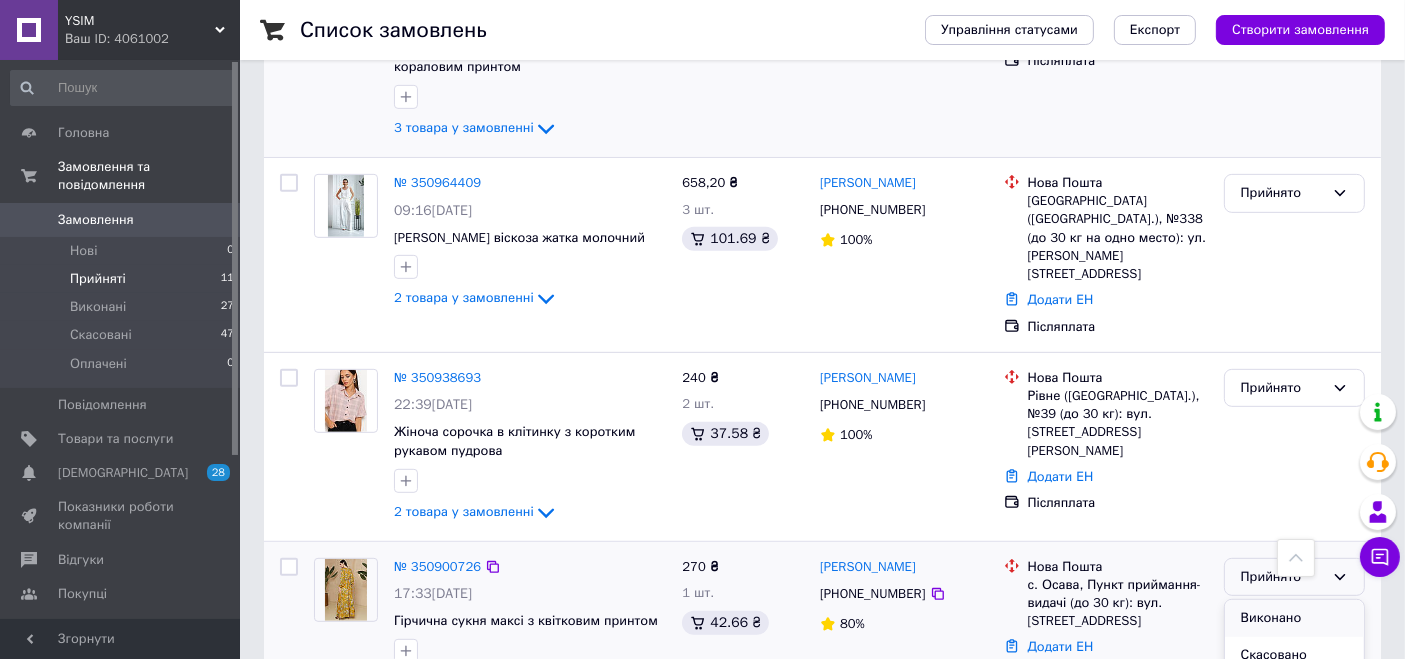 click on "Виконано" at bounding box center [1294, 618] 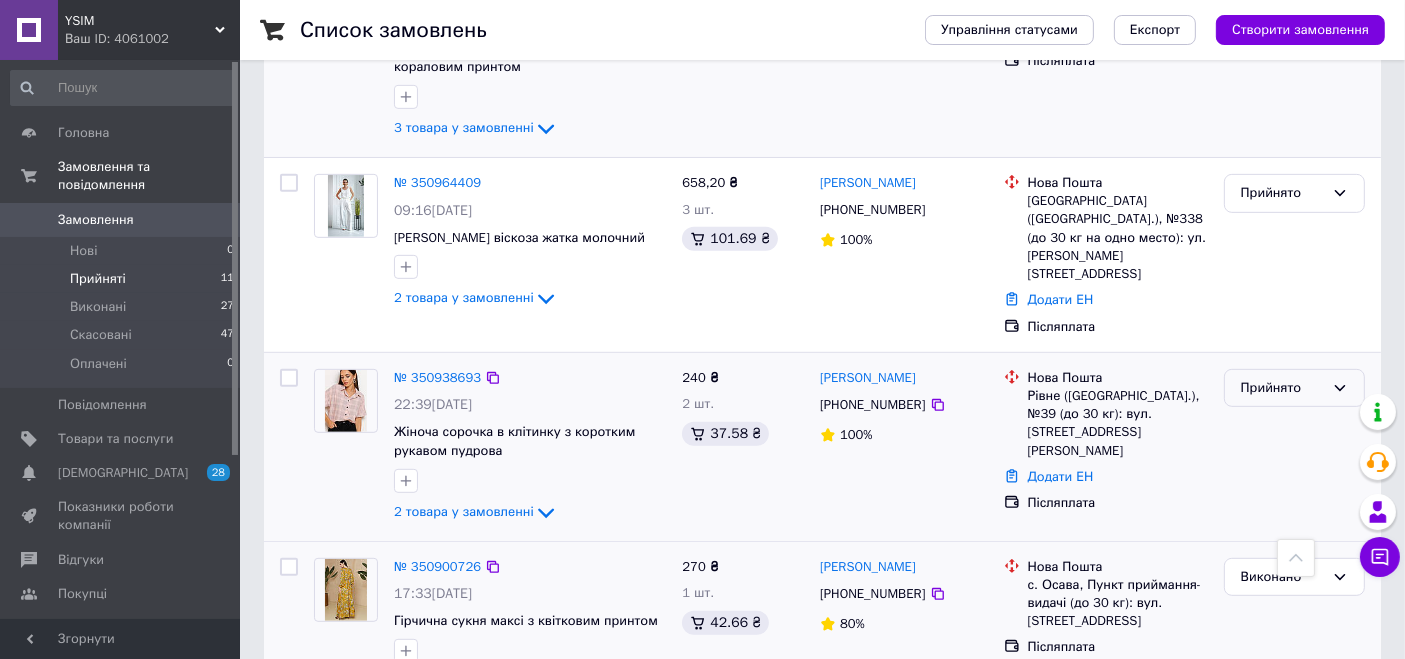 click on "Прийнято" at bounding box center [1282, 388] 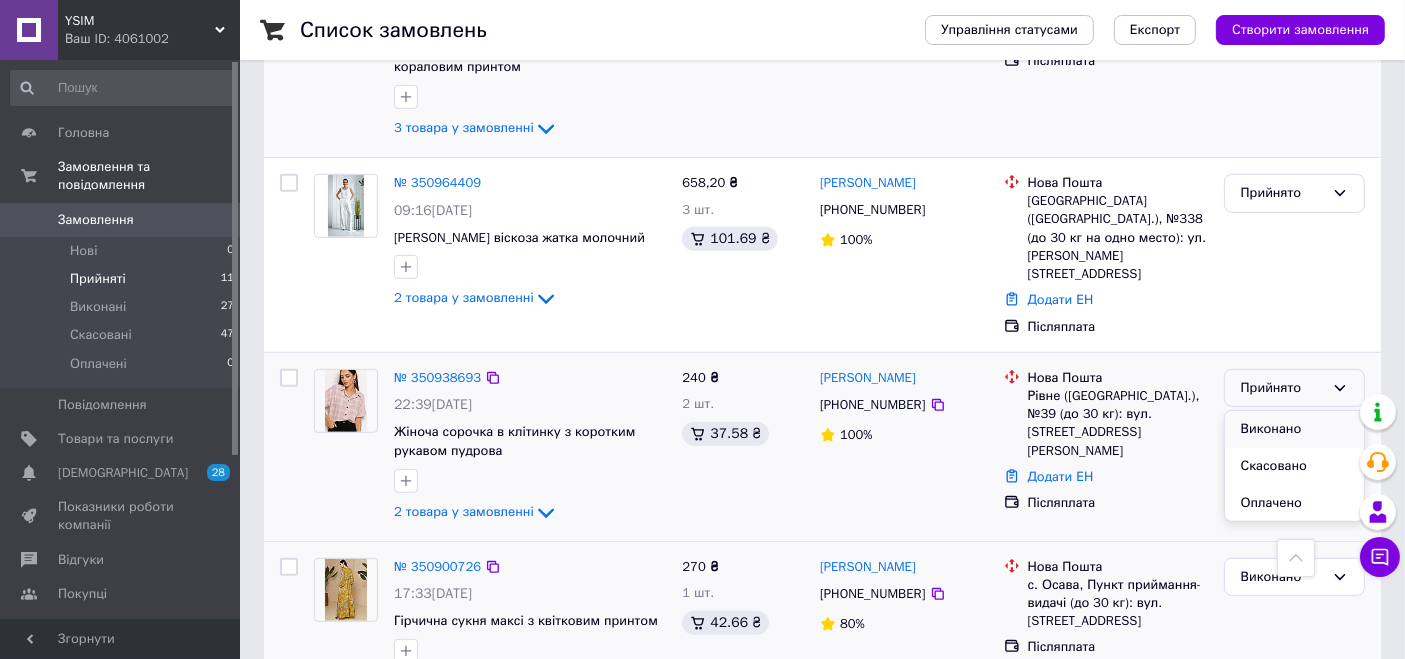 click on "Виконано" at bounding box center [1294, 429] 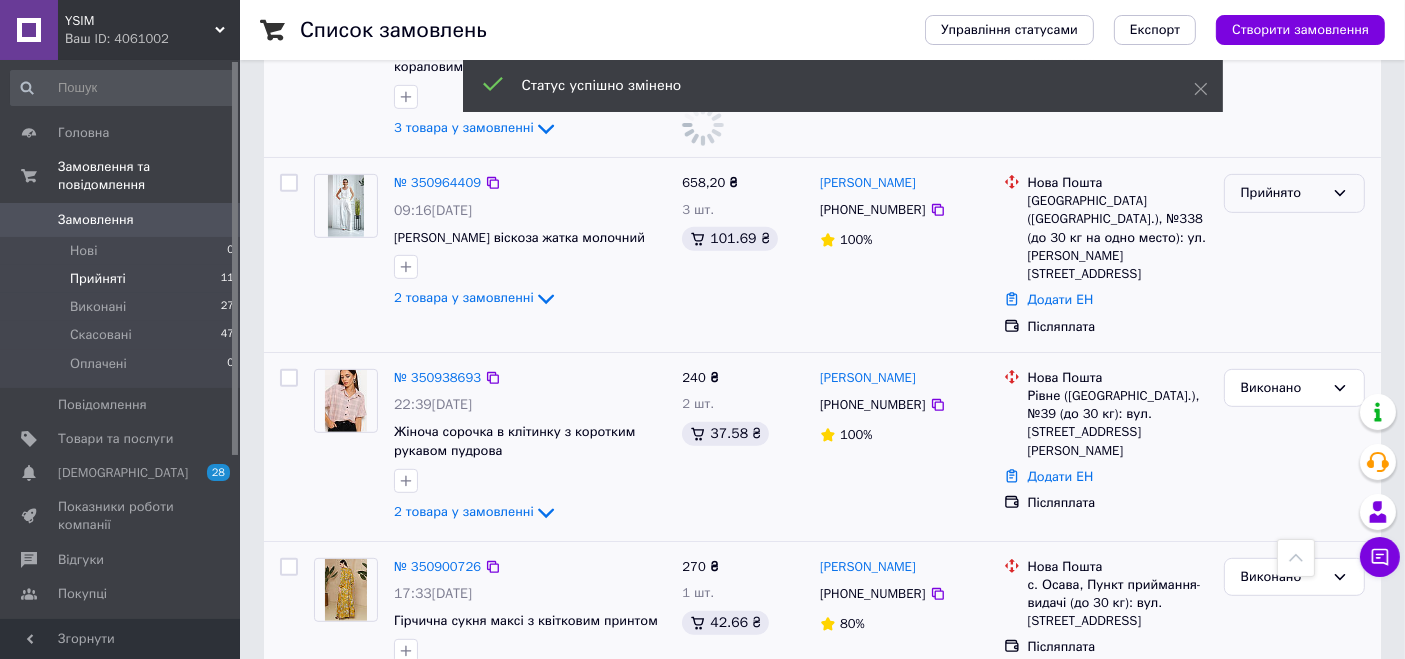 click on "Прийнято" at bounding box center (1282, 193) 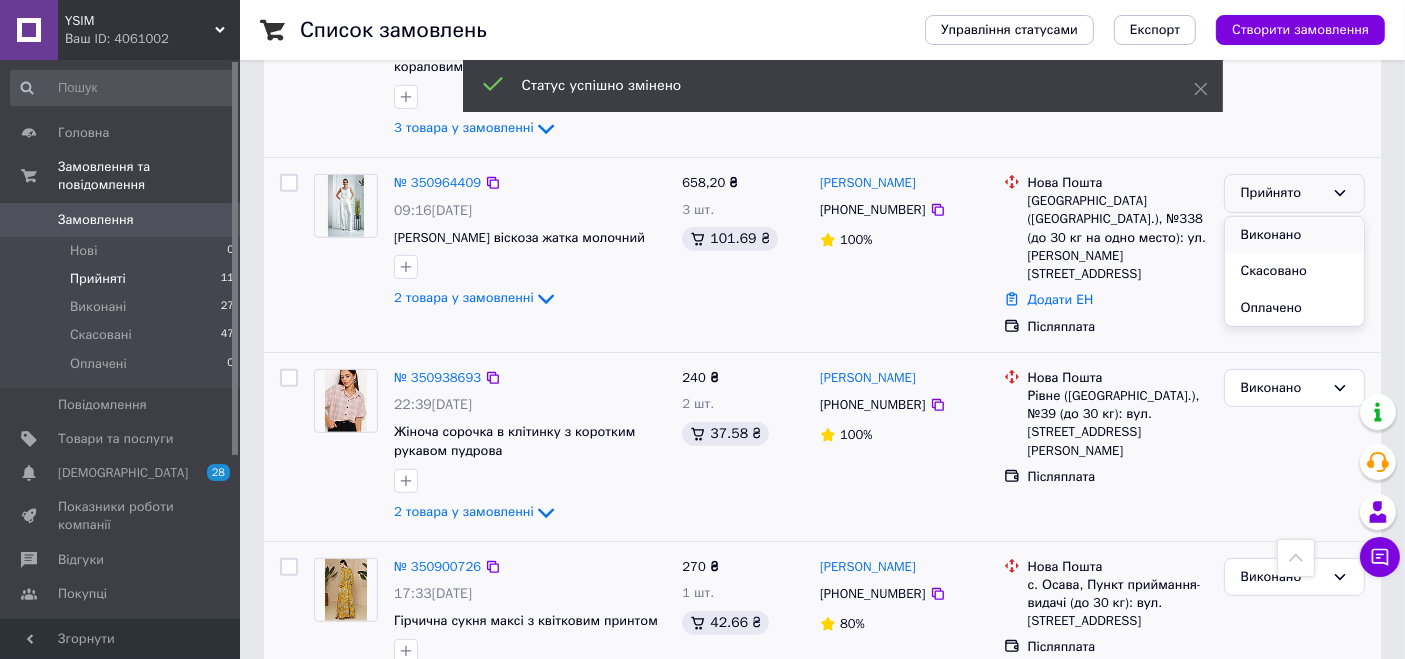 click on "Виконано" at bounding box center [1294, 235] 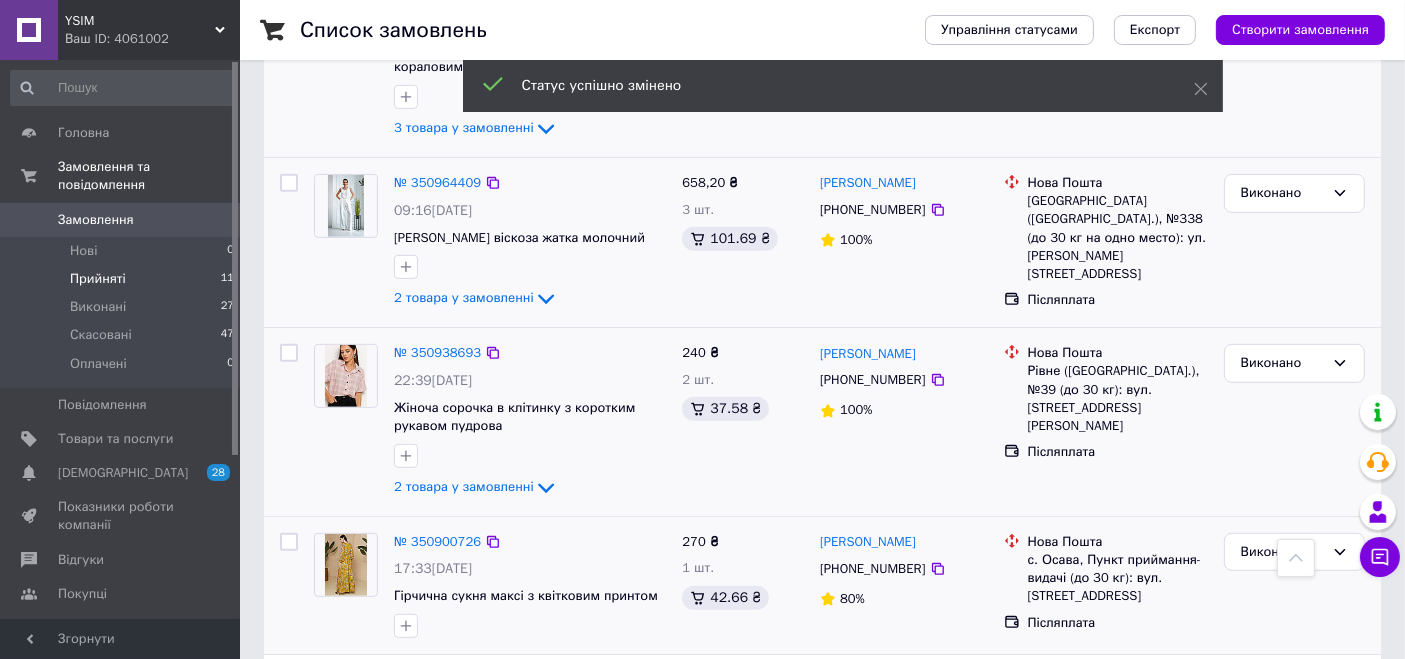 scroll, scrollTop: 1111, scrollLeft: 0, axis: vertical 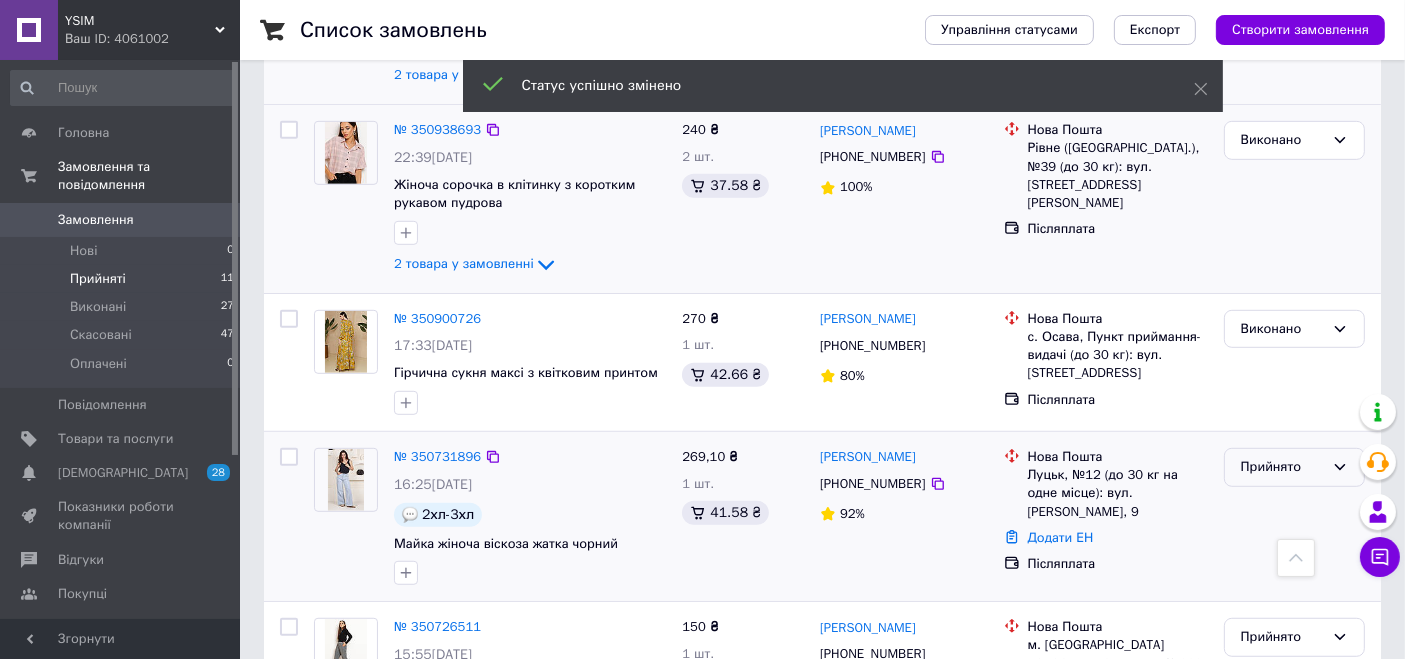 click on "Прийнято" at bounding box center (1282, 467) 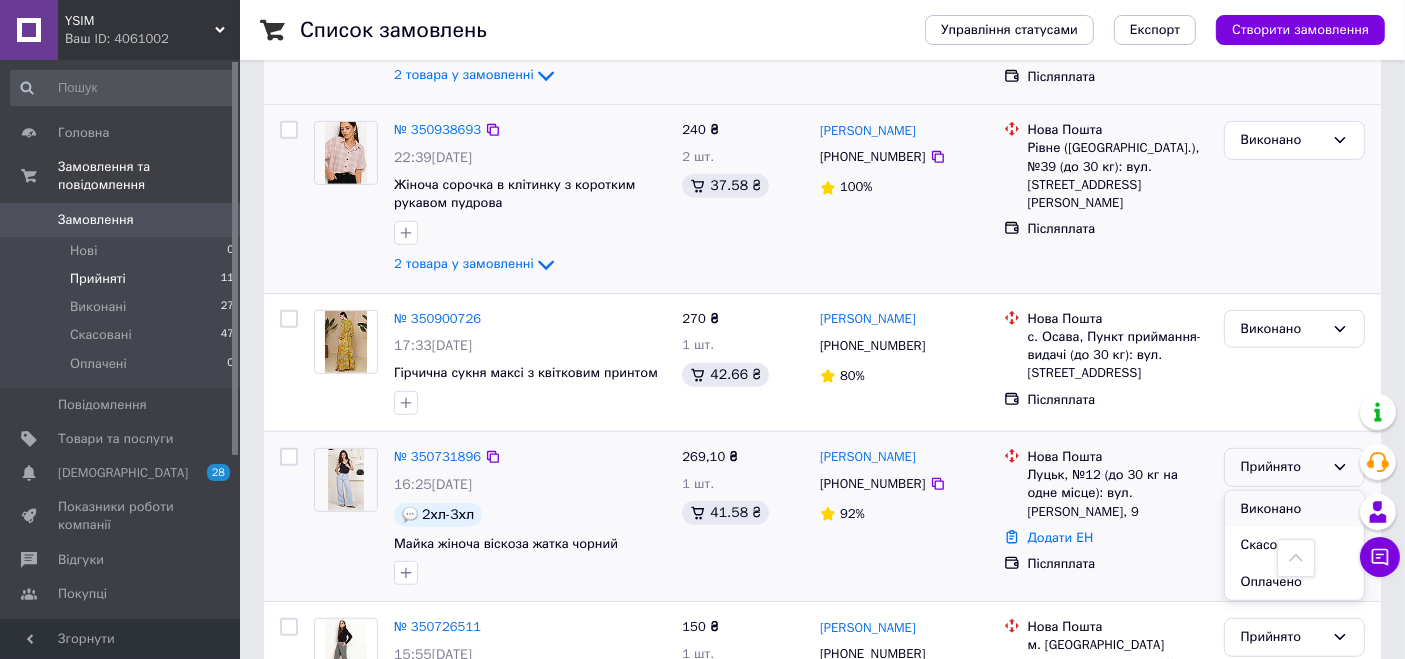 click on "Виконано" at bounding box center (1294, 509) 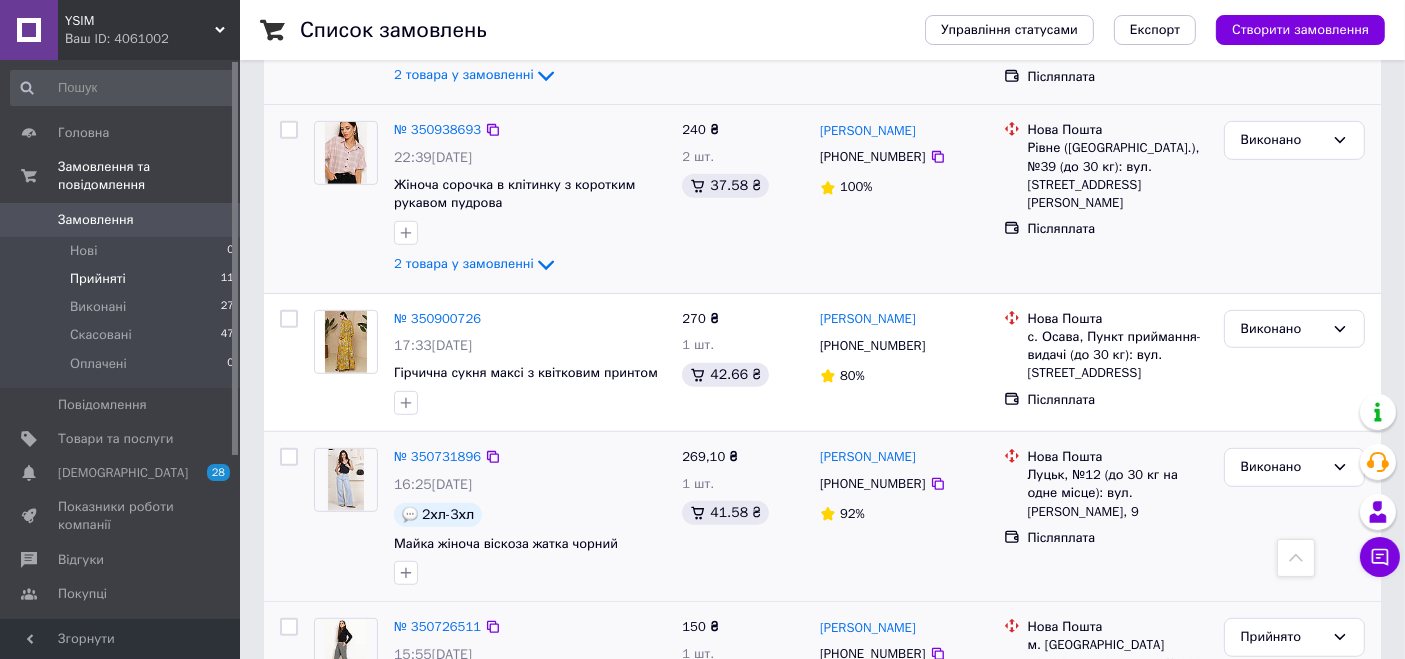 scroll, scrollTop: 1333, scrollLeft: 0, axis: vertical 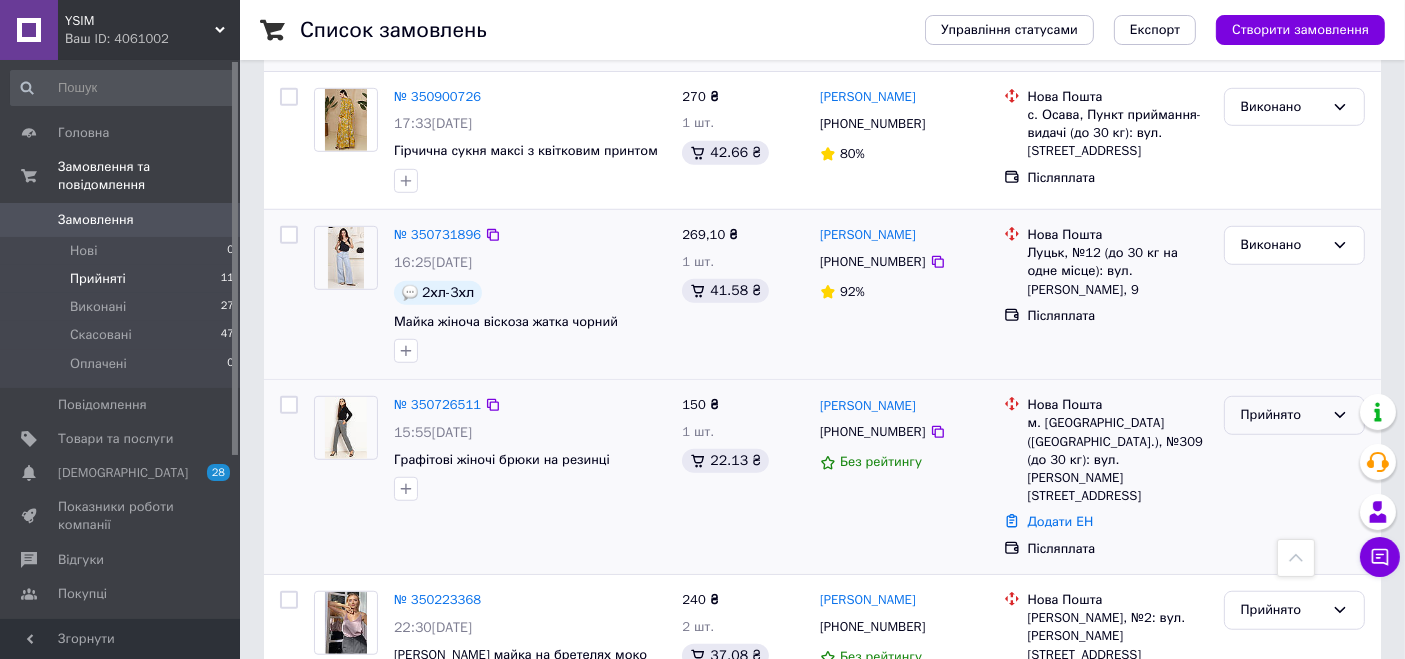 click on "Прийнято" at bounding box center [1294, 415] 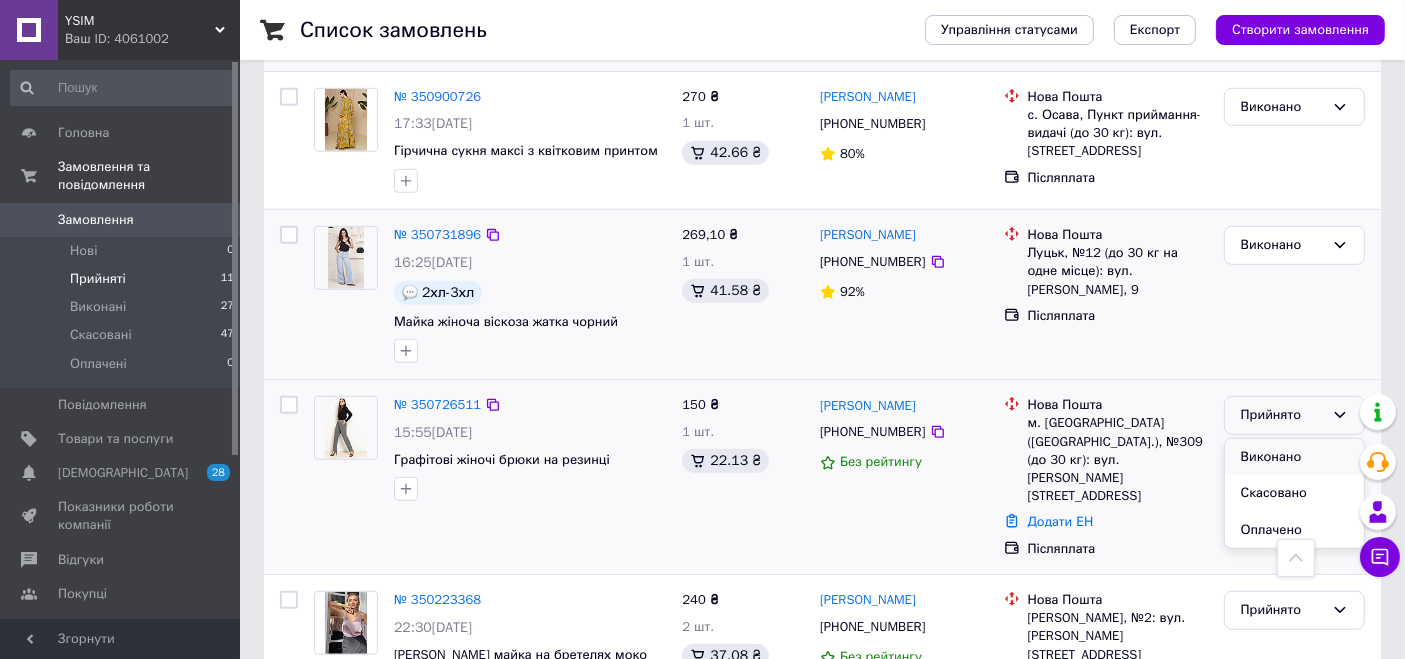 click on "Виконано" at bounding box center (1294, 457) 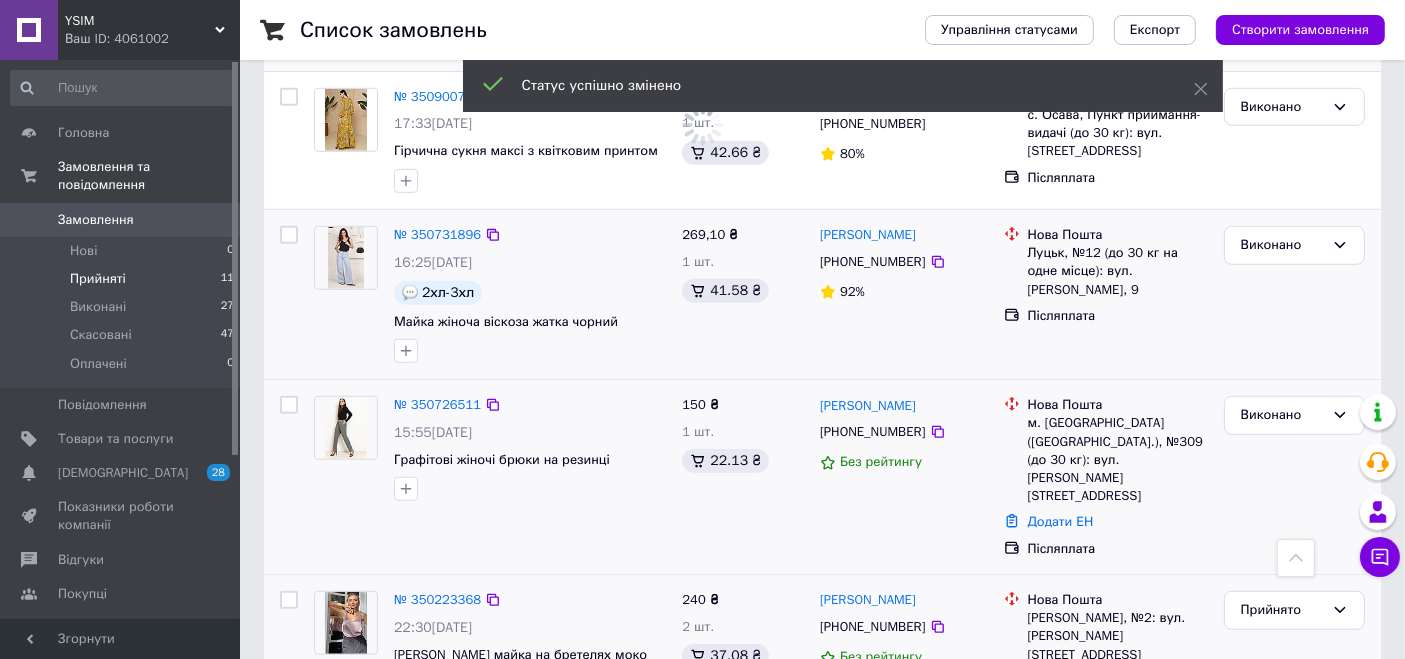 scroll, scrollTop: 306, scrollLeft: 0, axis: vertical 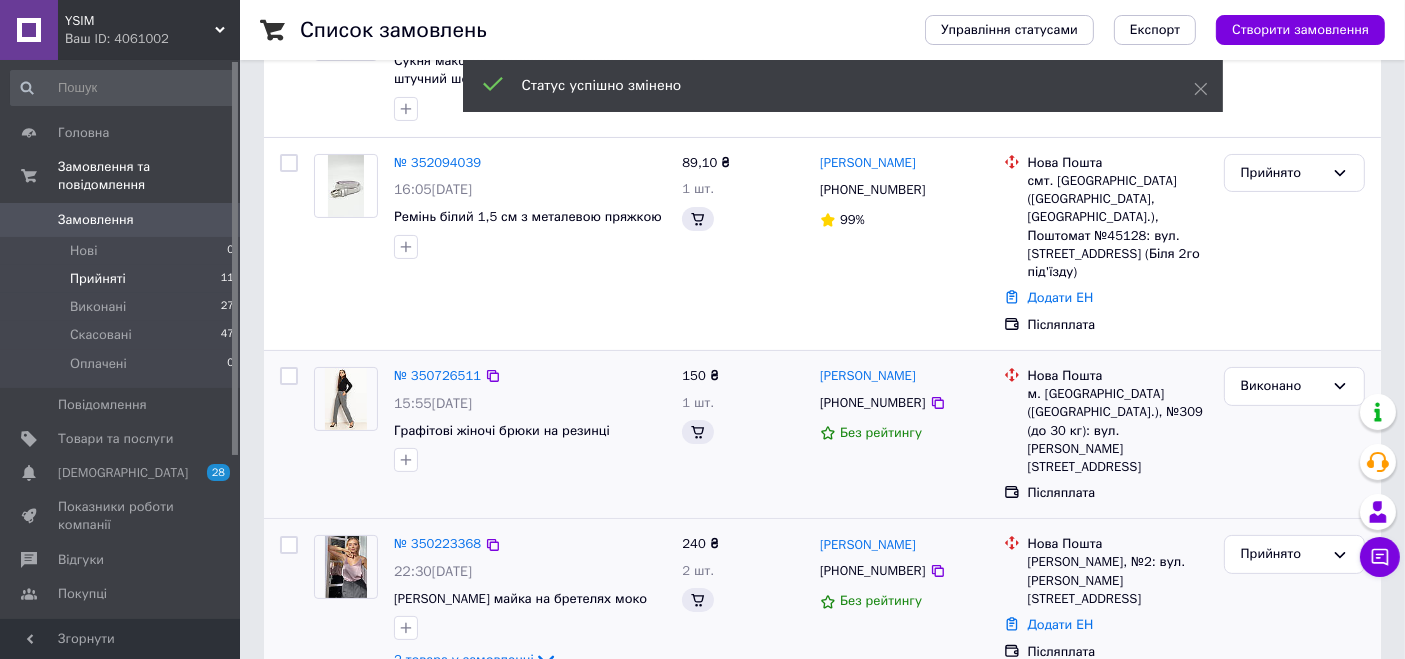 click on "Прийнято" at bounding box center (1294, 603) 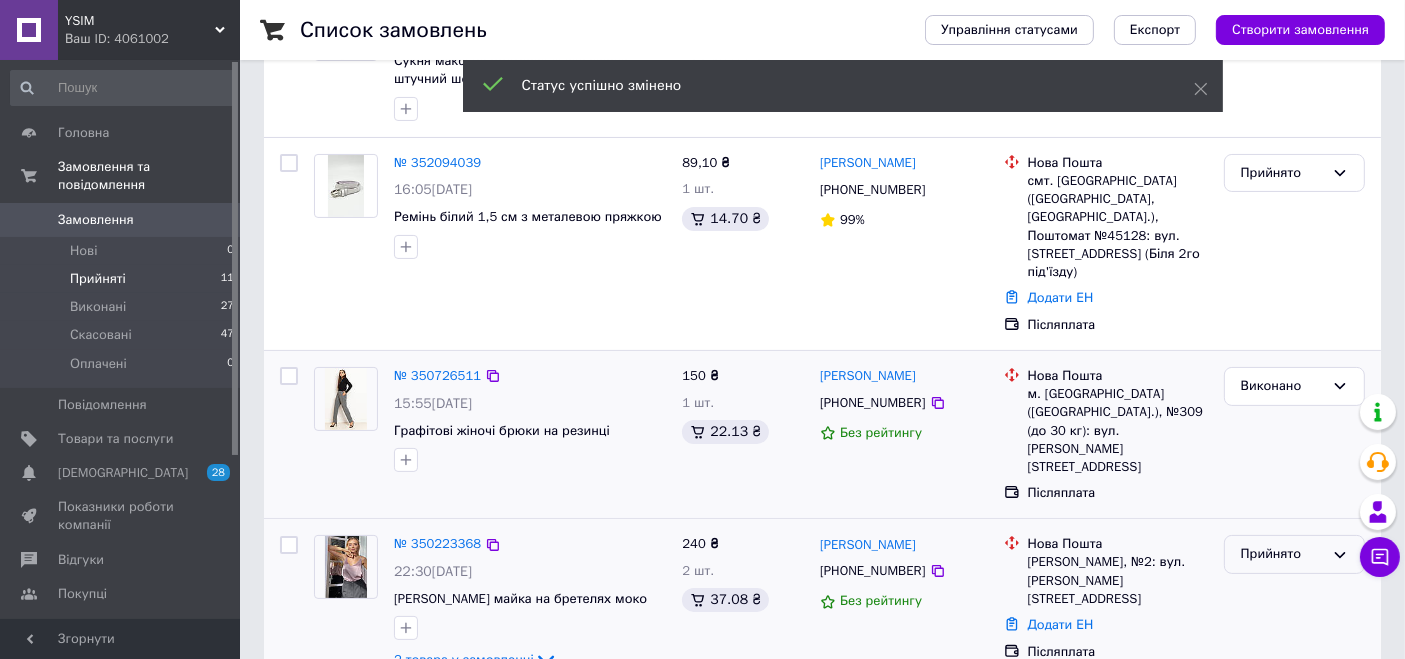 click on "Прийнято" at bounding box center (1282, 554) 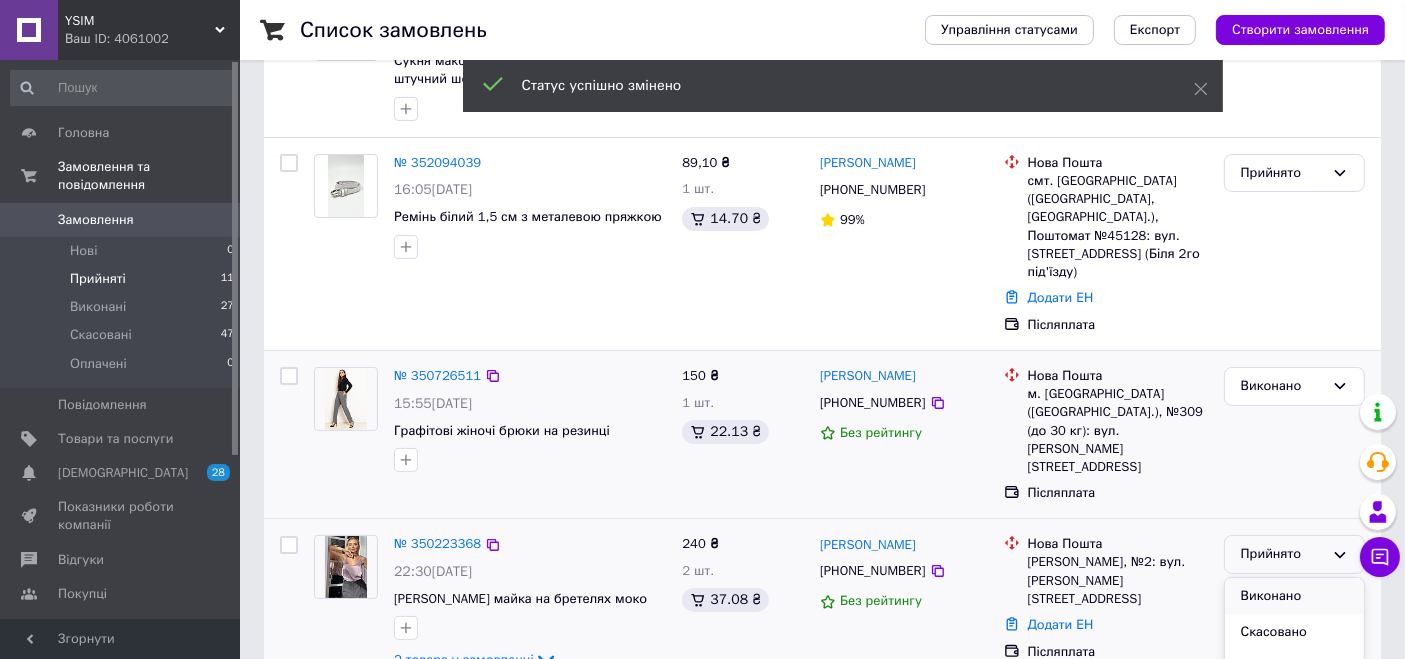 click on "Виконано" at bounding box center [1294, 596] 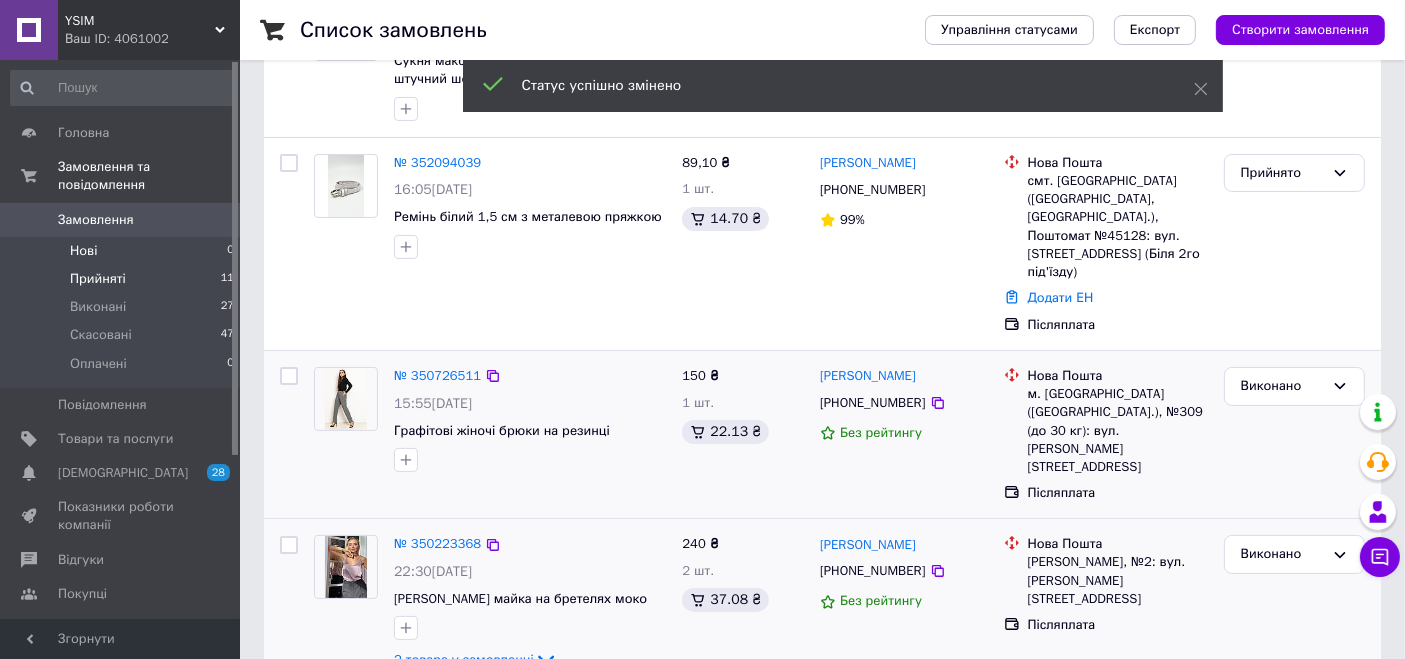 click on "Нові 0" at bounding box center [123, 251] 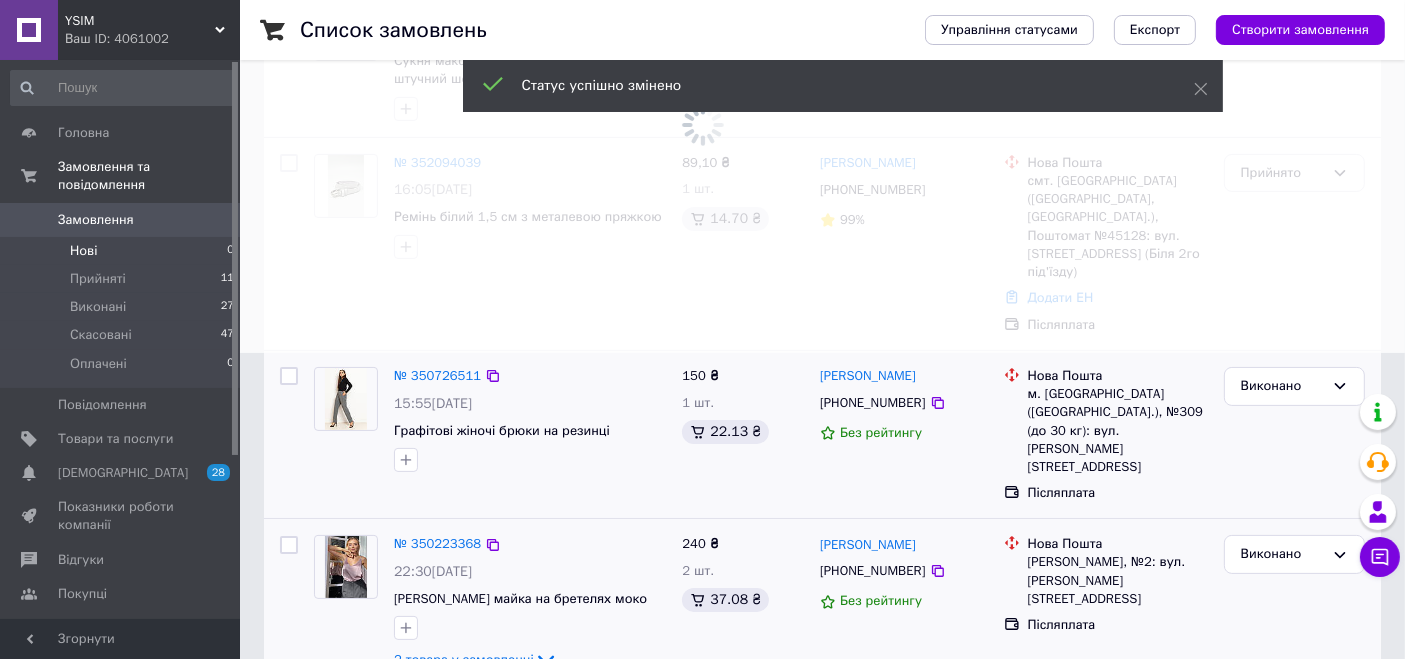 scroll, scrollTop: 0, scrollLeft: 0, axis: both 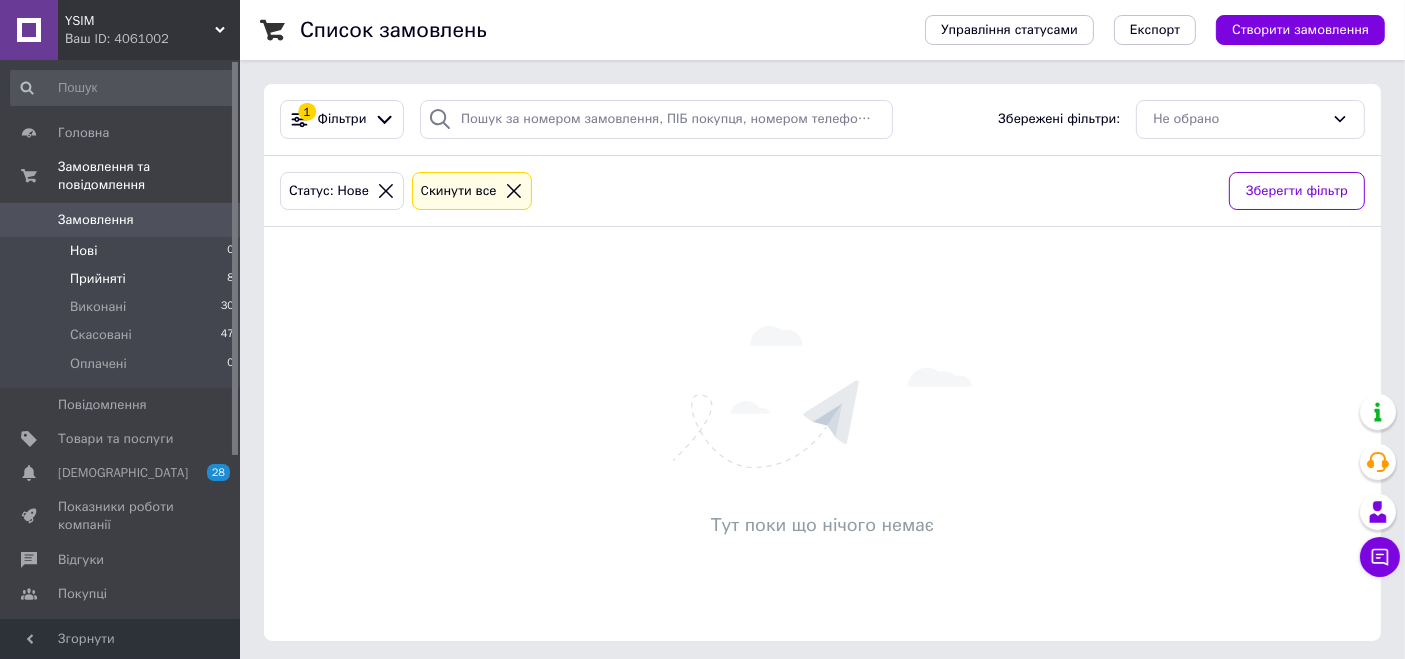 click on "Прийняті" at bounding box center (98, 279) 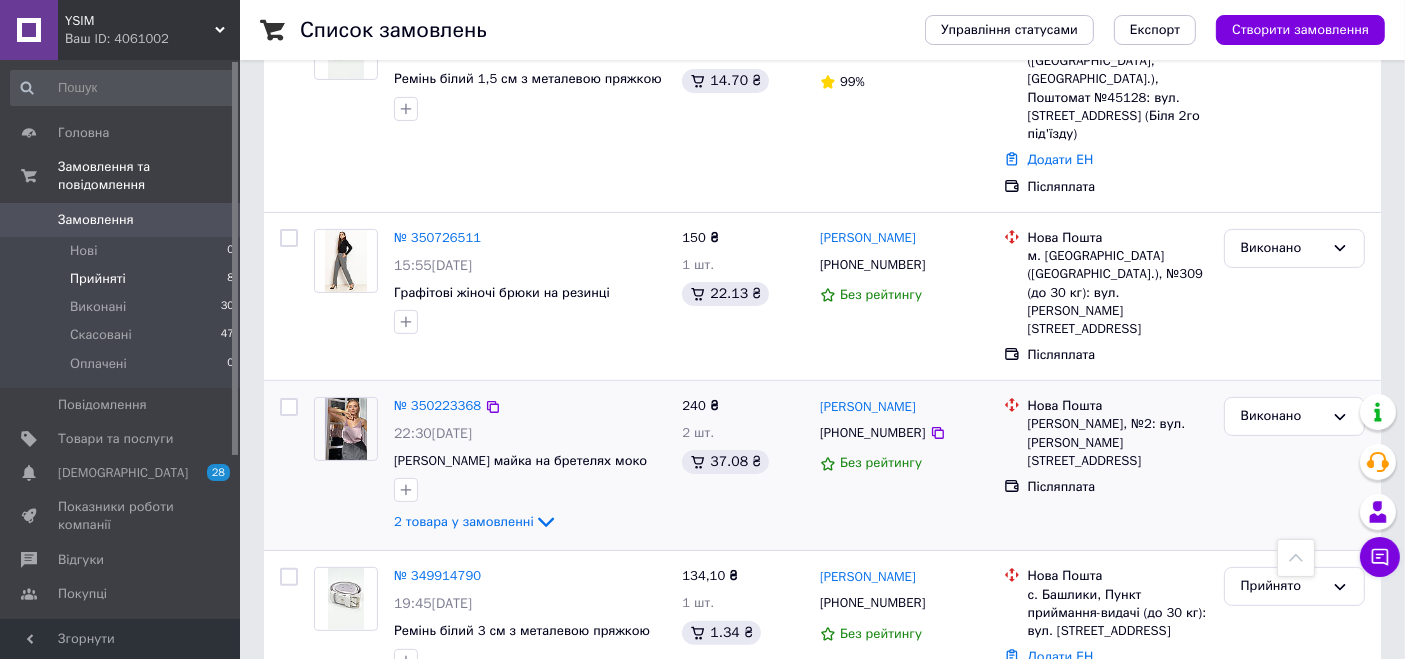 scroll, scrollTop: 450, scrollLeft: 0, axis: vertical 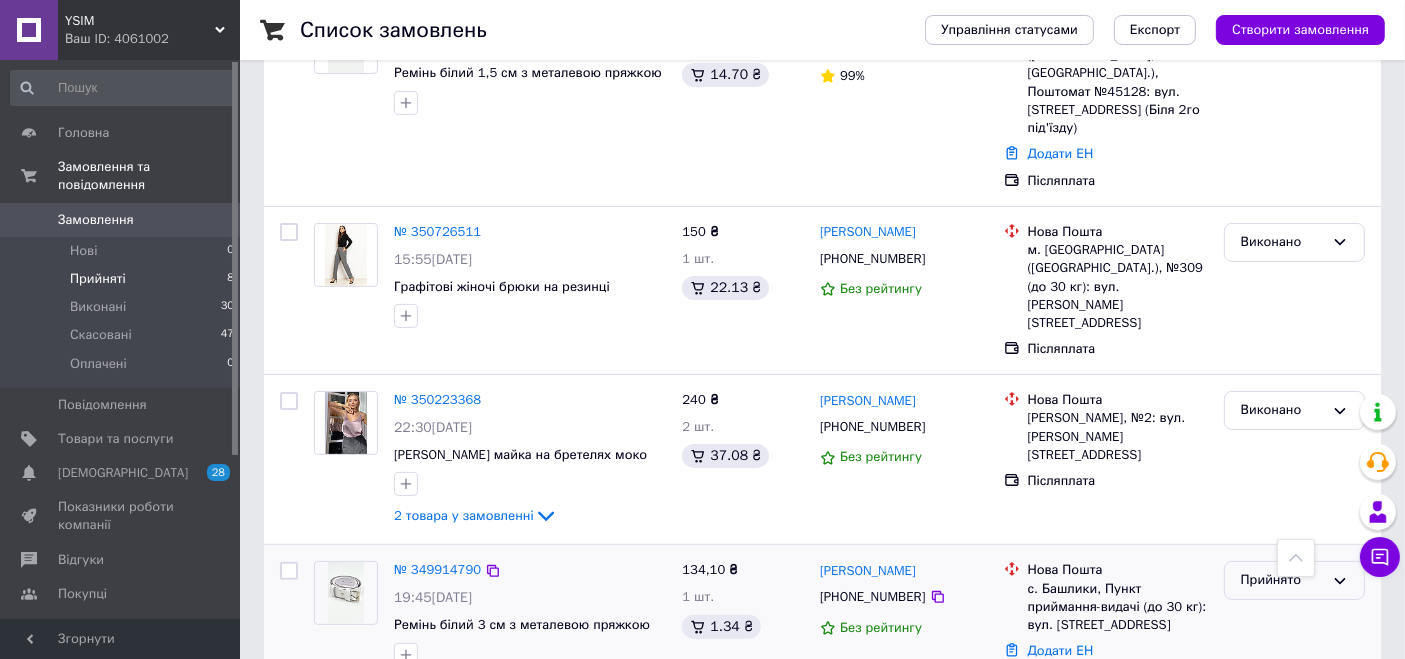 click on "Прийнято" at bounding box center [1282, 580] 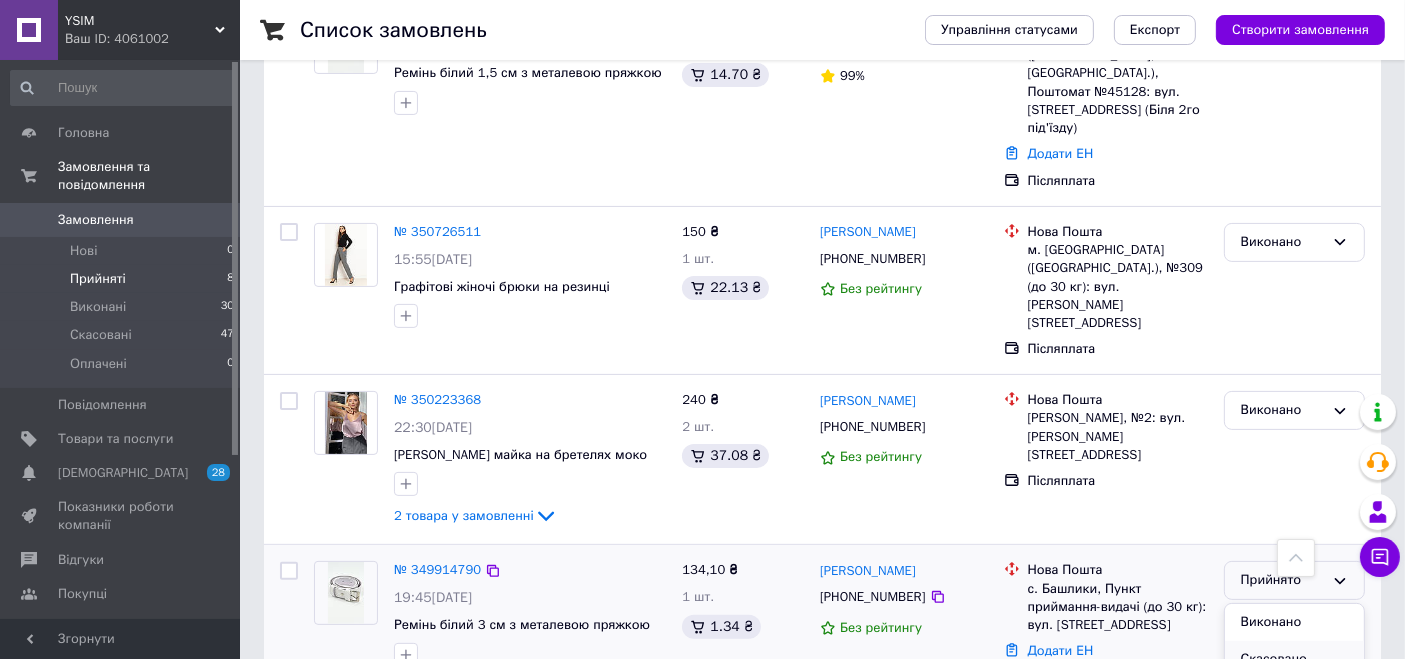 click on "Скасовано" at bounding box center [1294, 659] 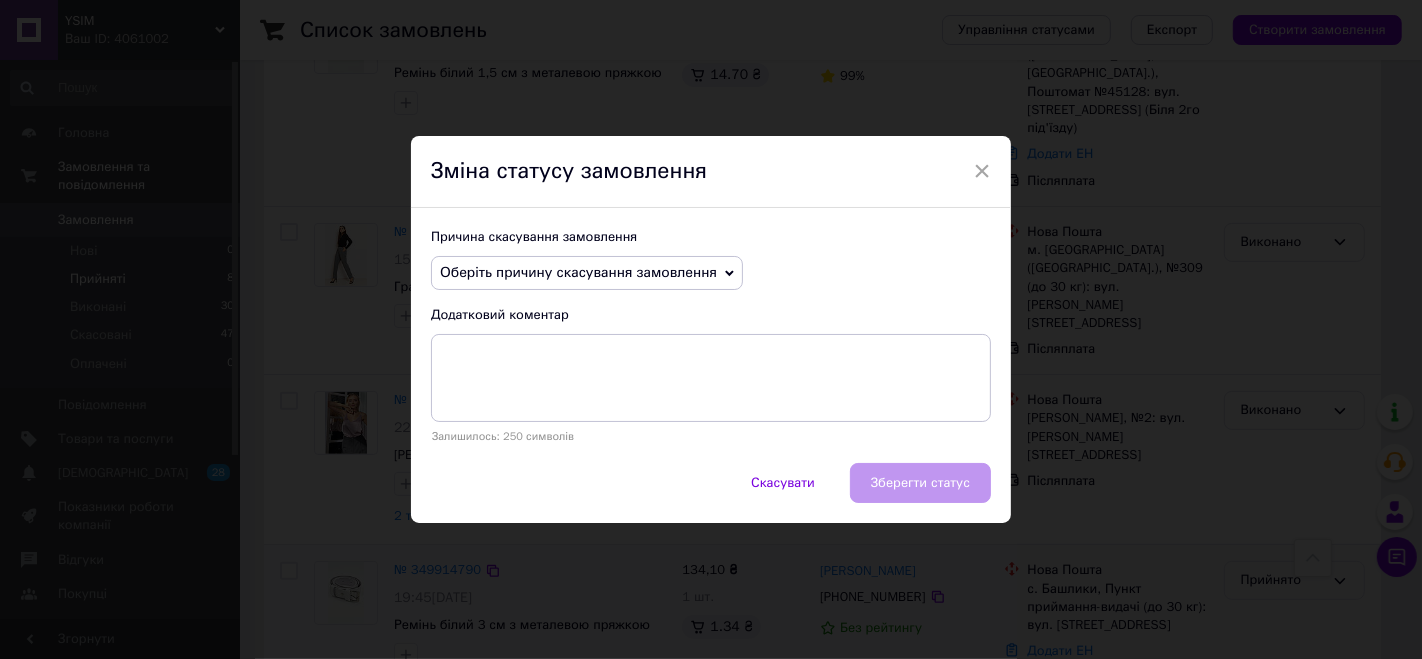 click on "Оберіть причину скасування замовлення" at bounding box center [578, 272] 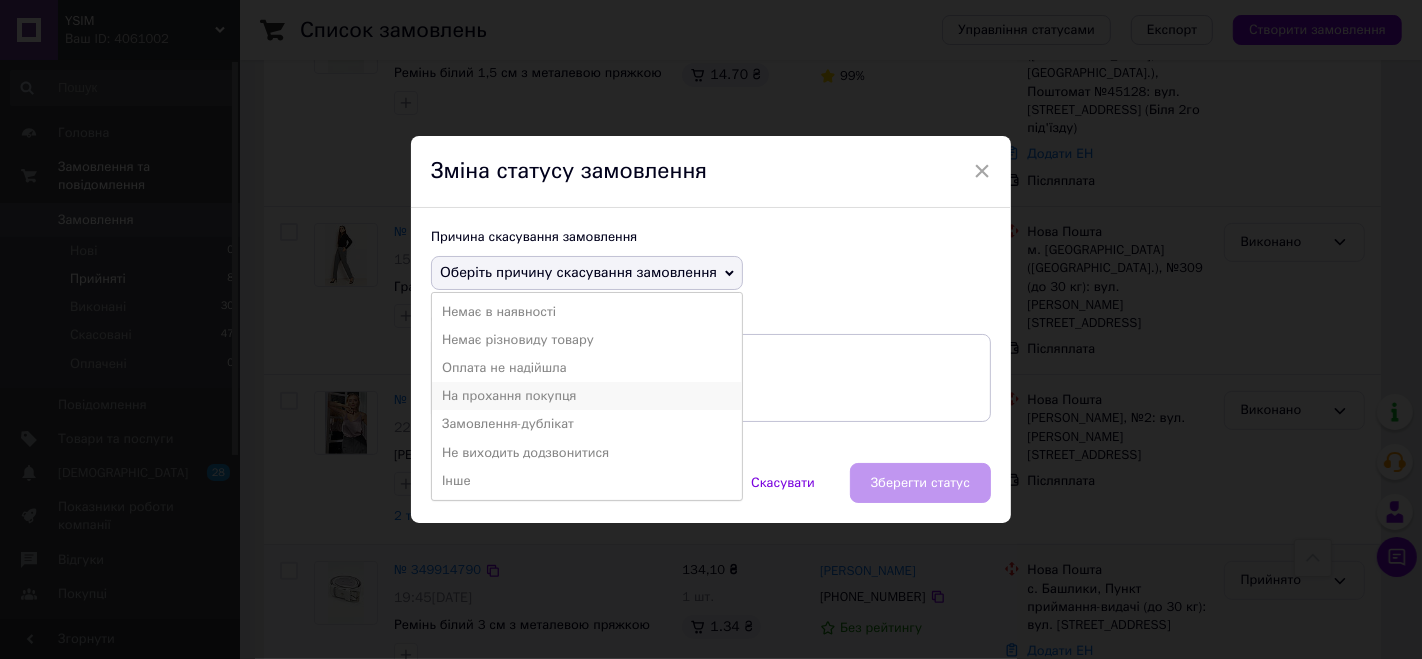 click on "На прохання покупця" at bounding box center [587, 396] 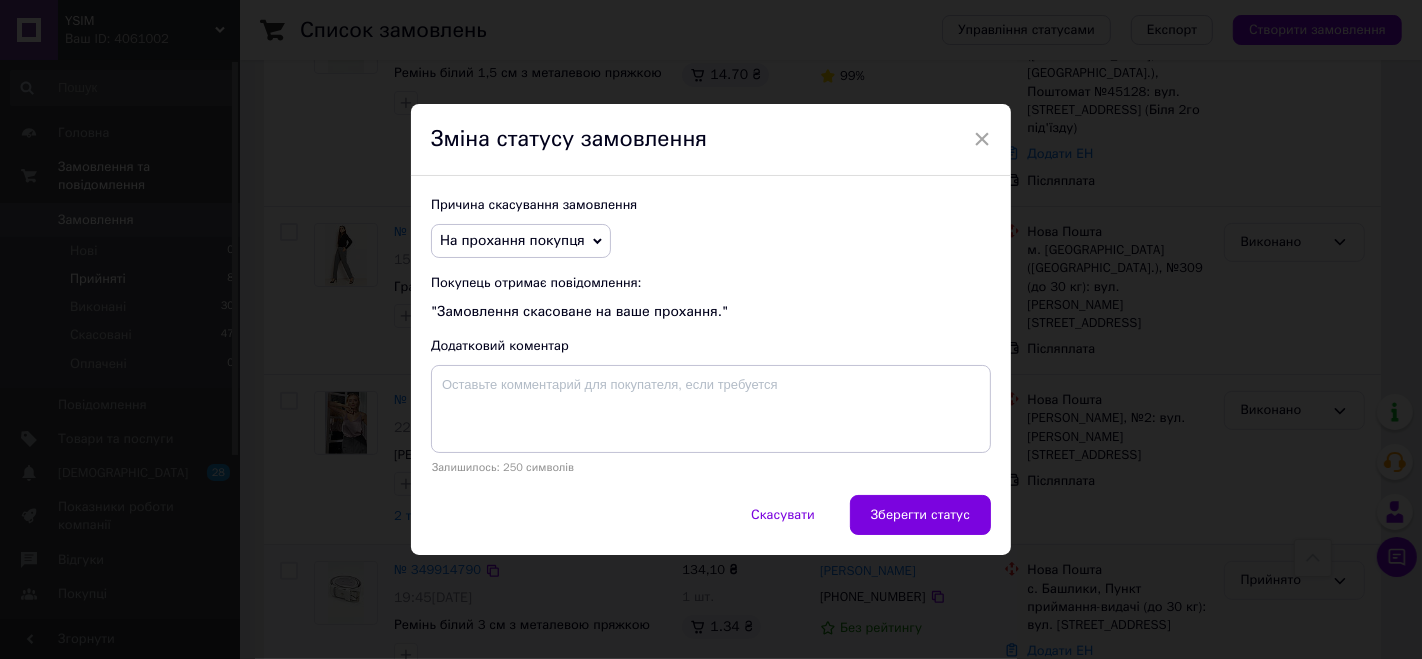 click on "Зберегти статус" at bounding box center (920, 515) 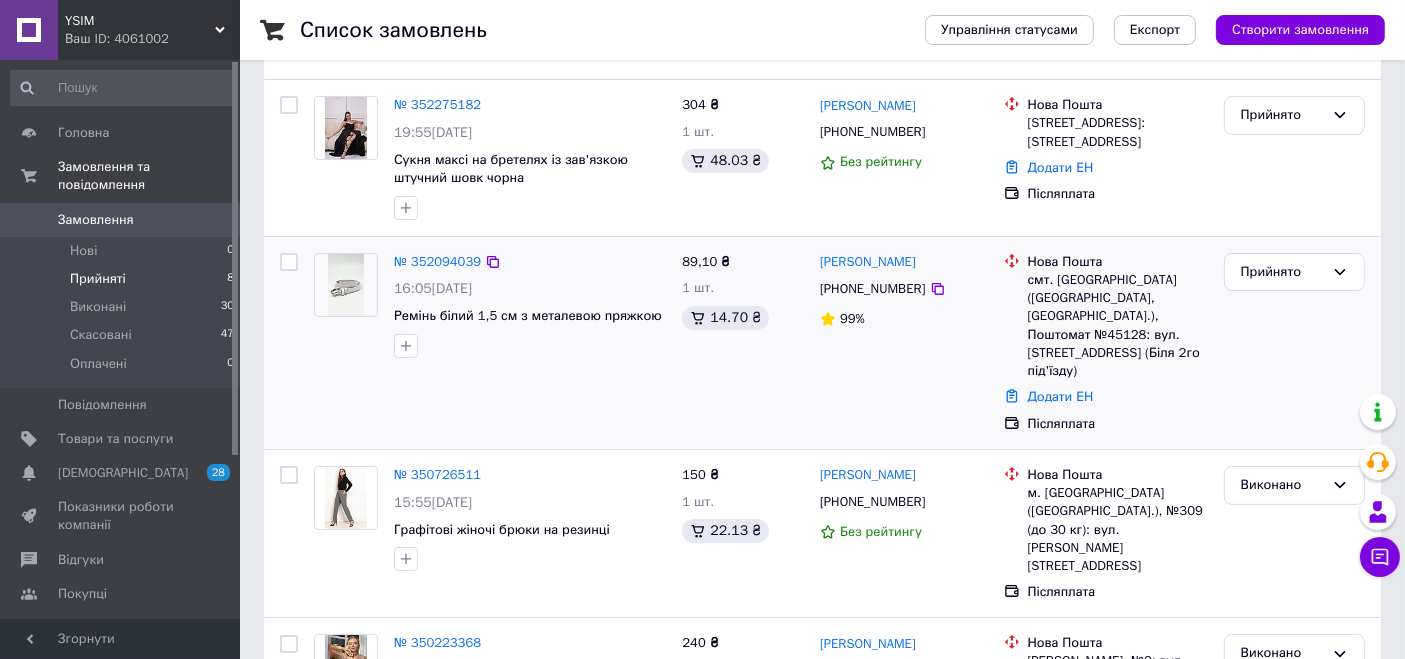 scroll, scrollTop: 0, scrollLeft: 0, axis: both 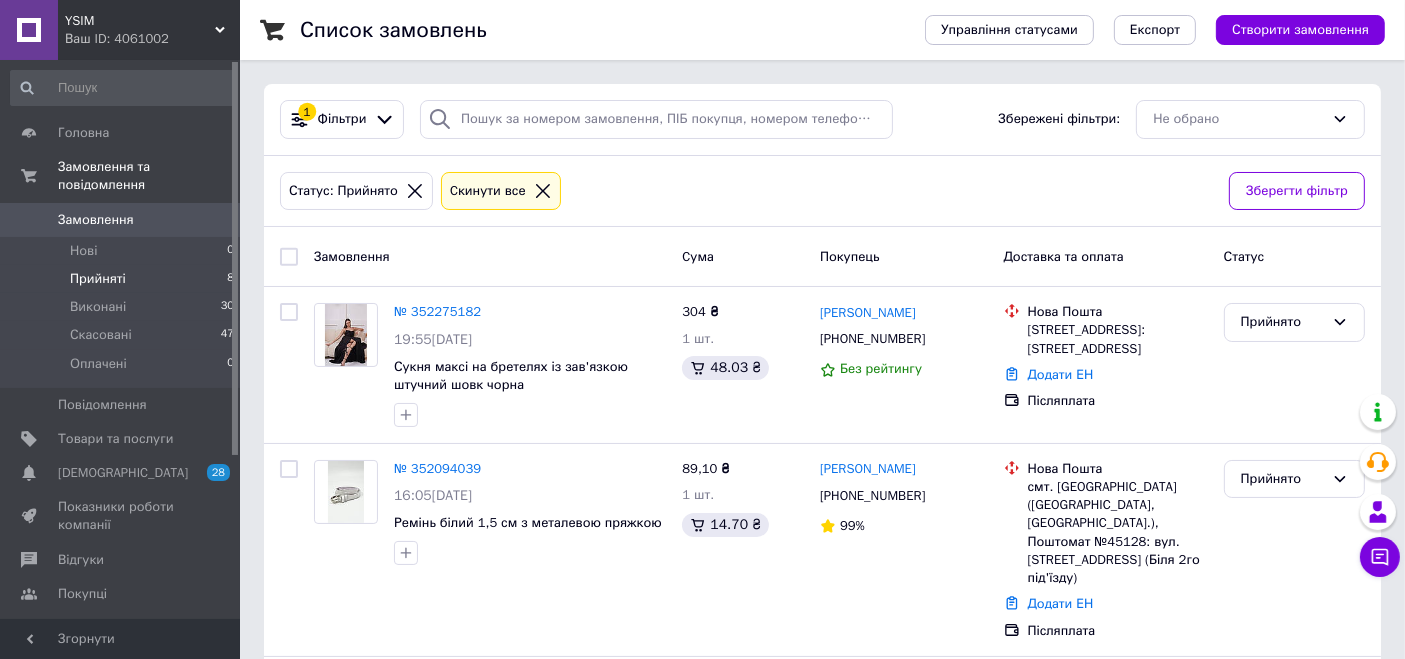 click 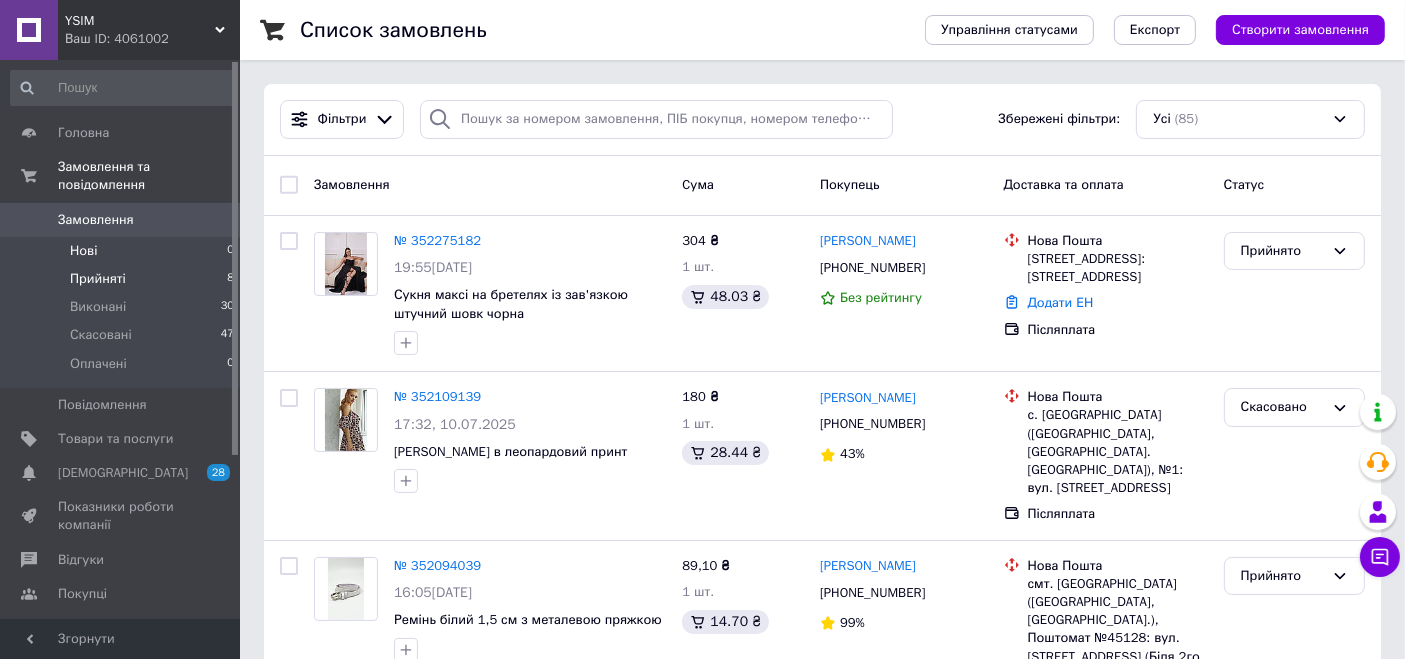 click on "Нові" at bounding box center [83, 251] 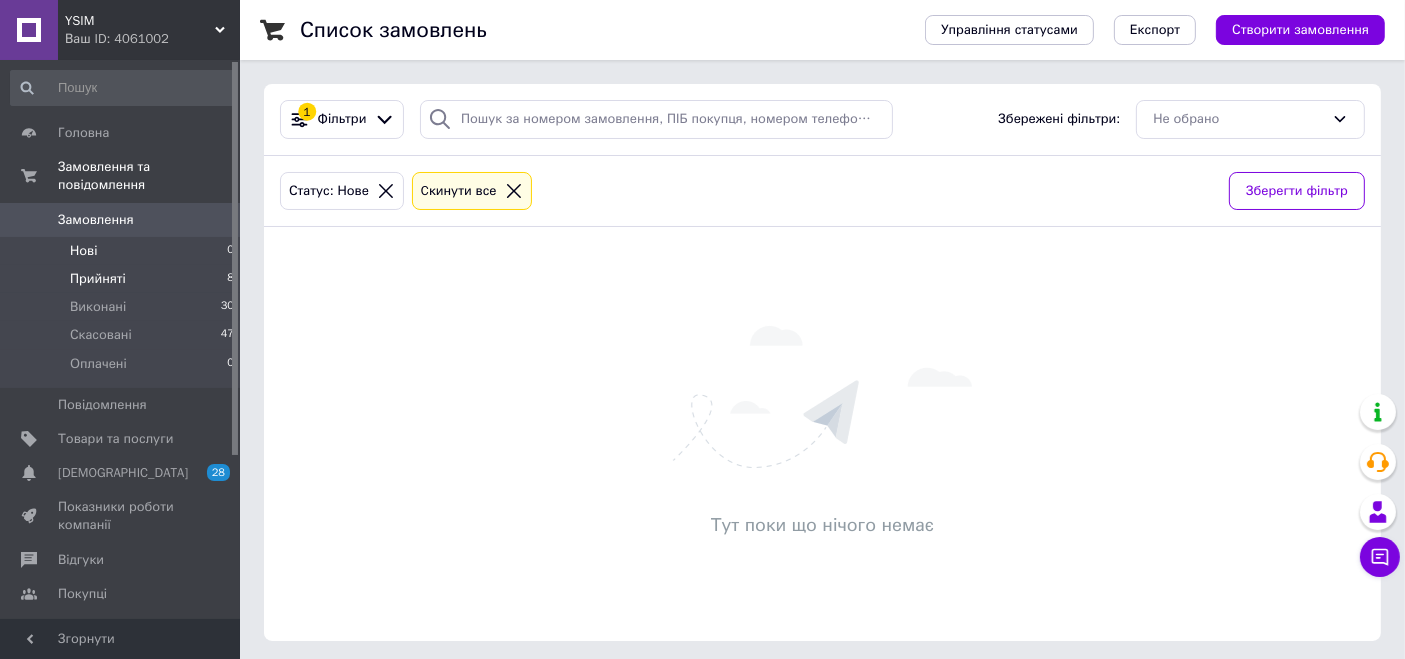 click on "Прийняті" at bounding box center [98, 279] 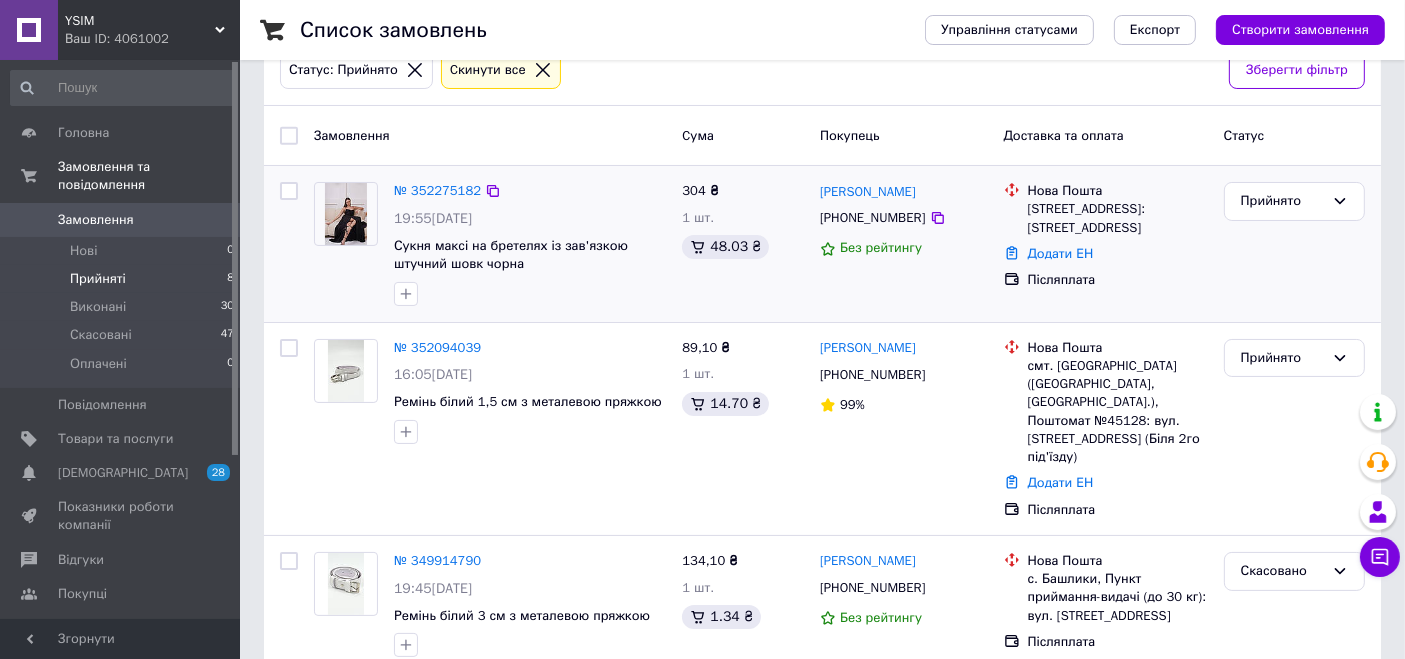 scroll, scrollTop: 0, scrollLeft: 0, axis: both 